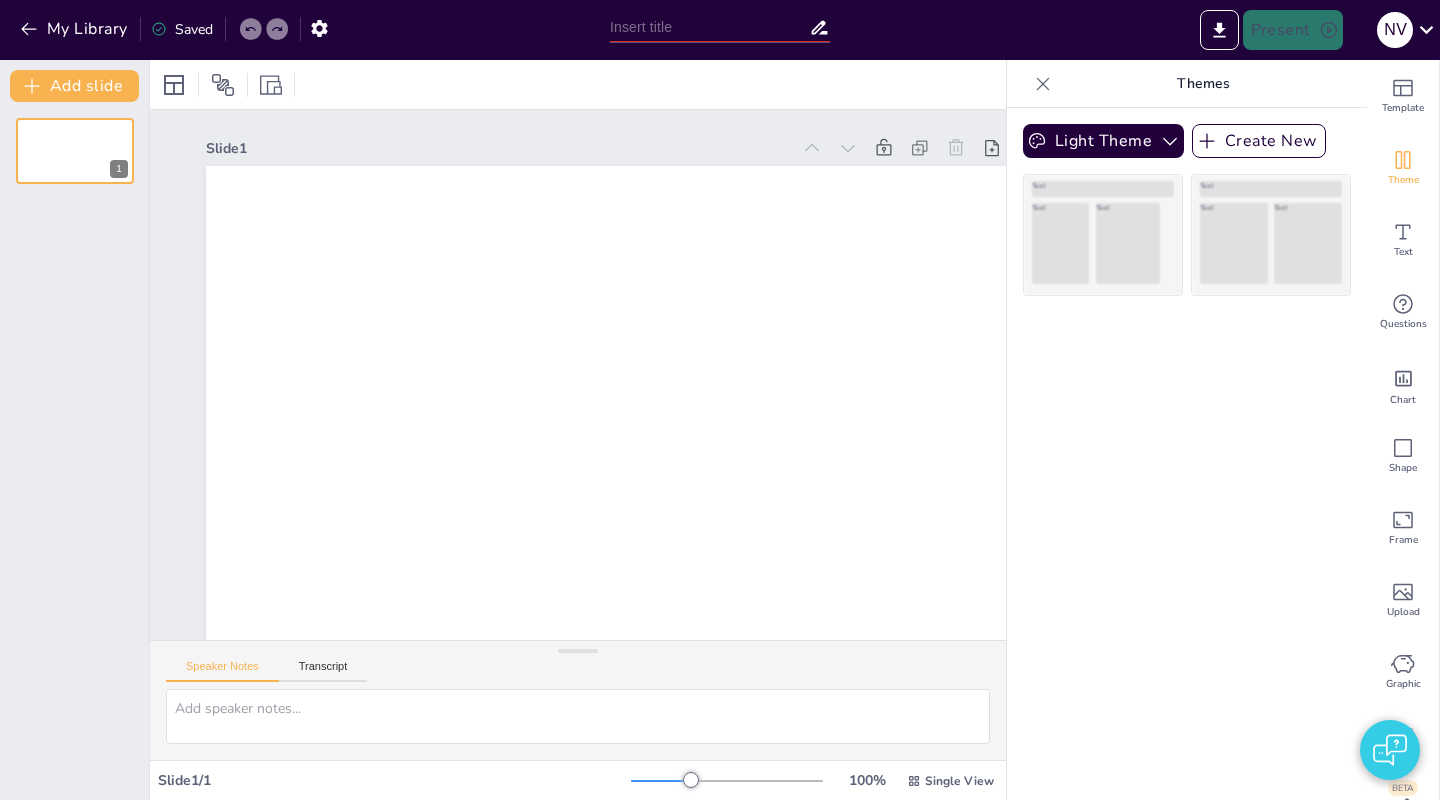 type on "New Sendsteps" 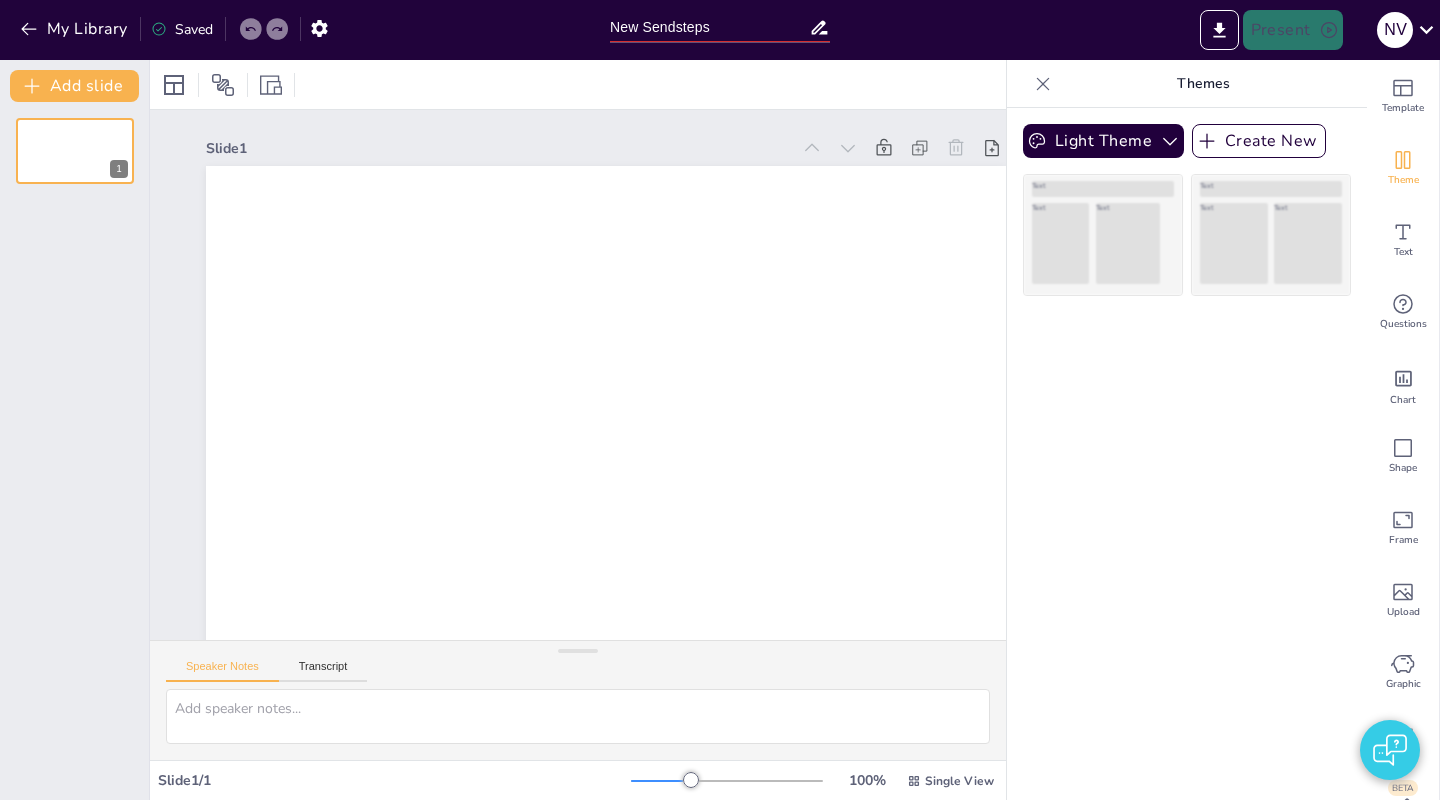 scroll, scrollTop: 0, scrollLeft: 0, axis: both 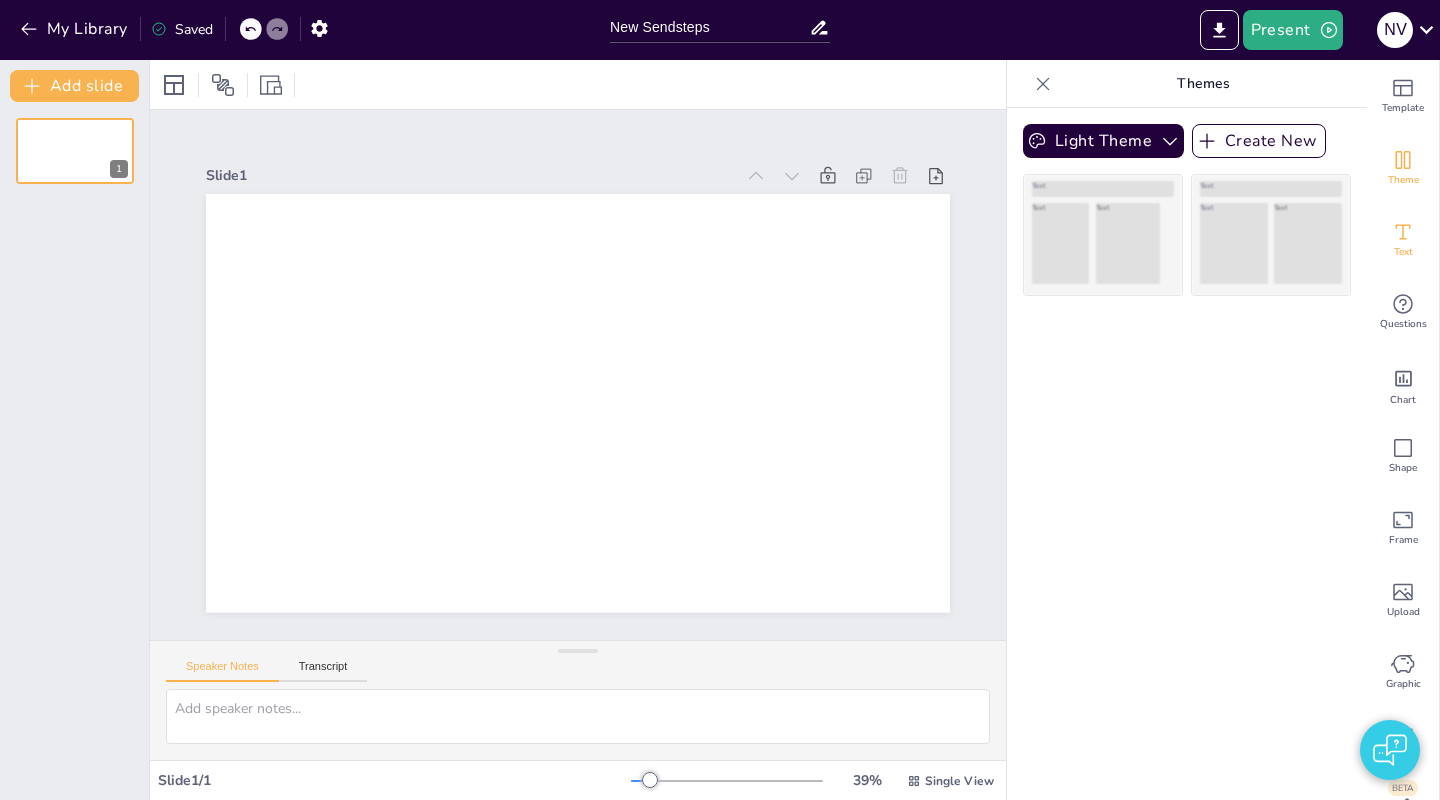click on "Text" at bounding box center [1403, 240] 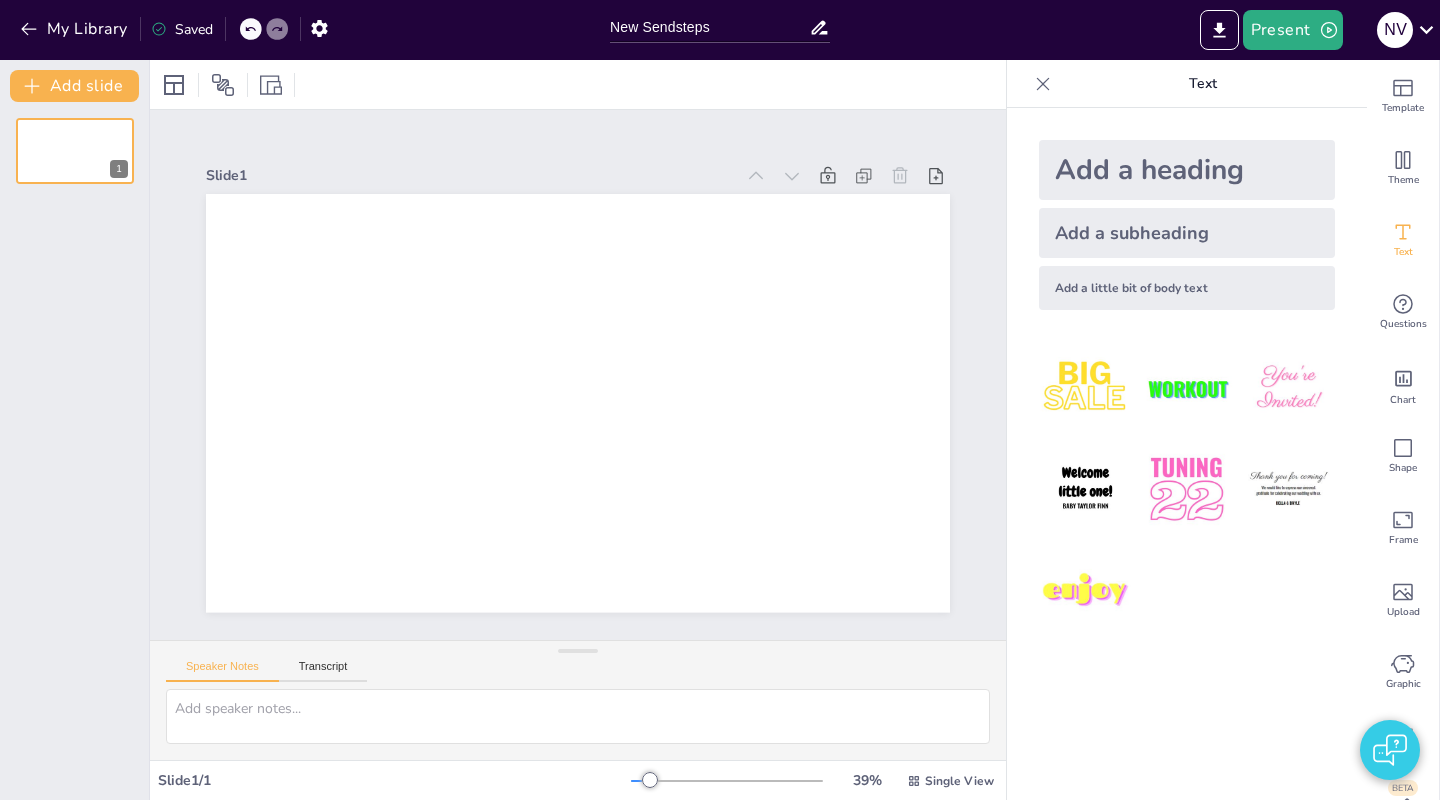 click on "Add a heading" at bounding box center (1187, 170) 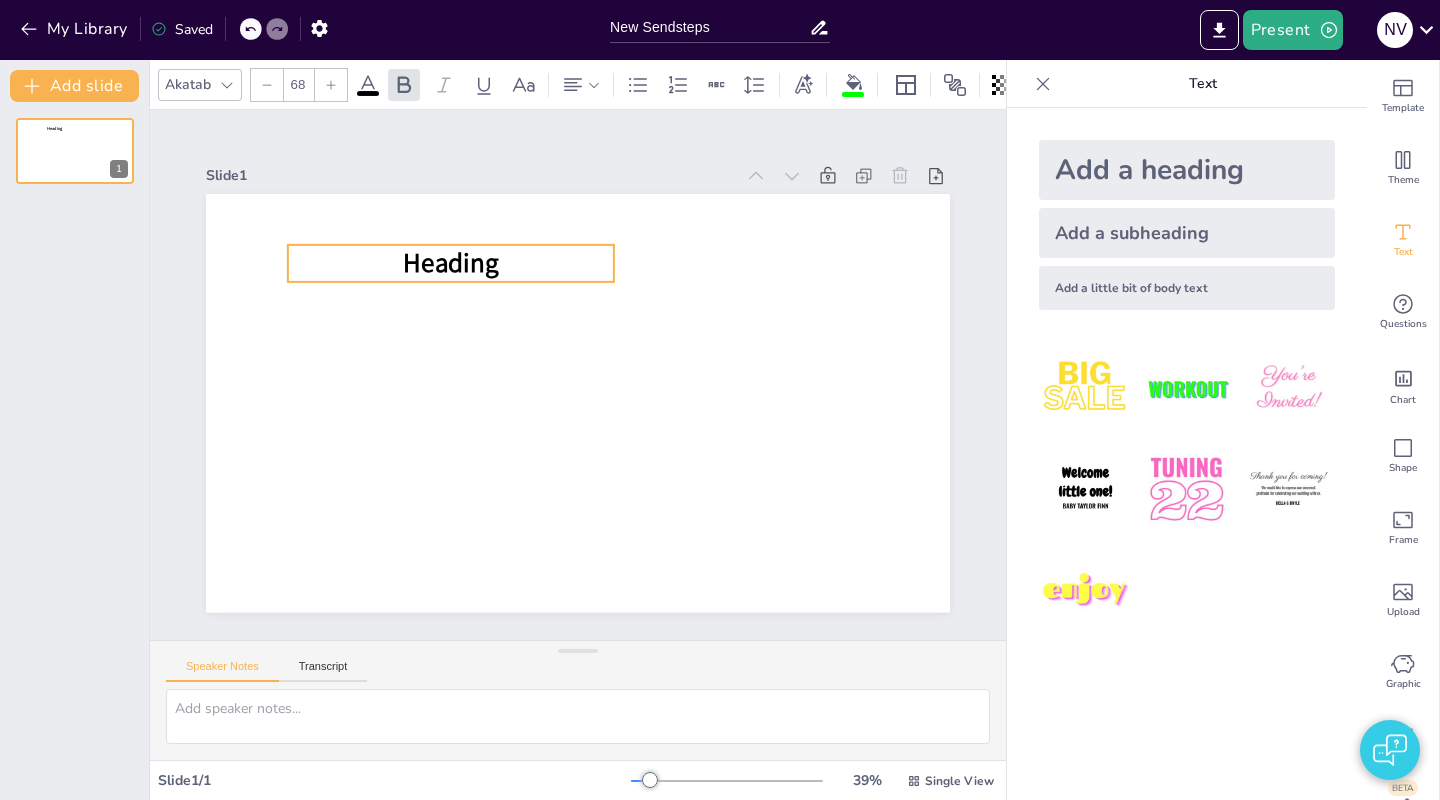 drag, startPoint x: 536, startPoint y: 272, endPoint x: 521, endPoint y: 258, distance: 20.518284 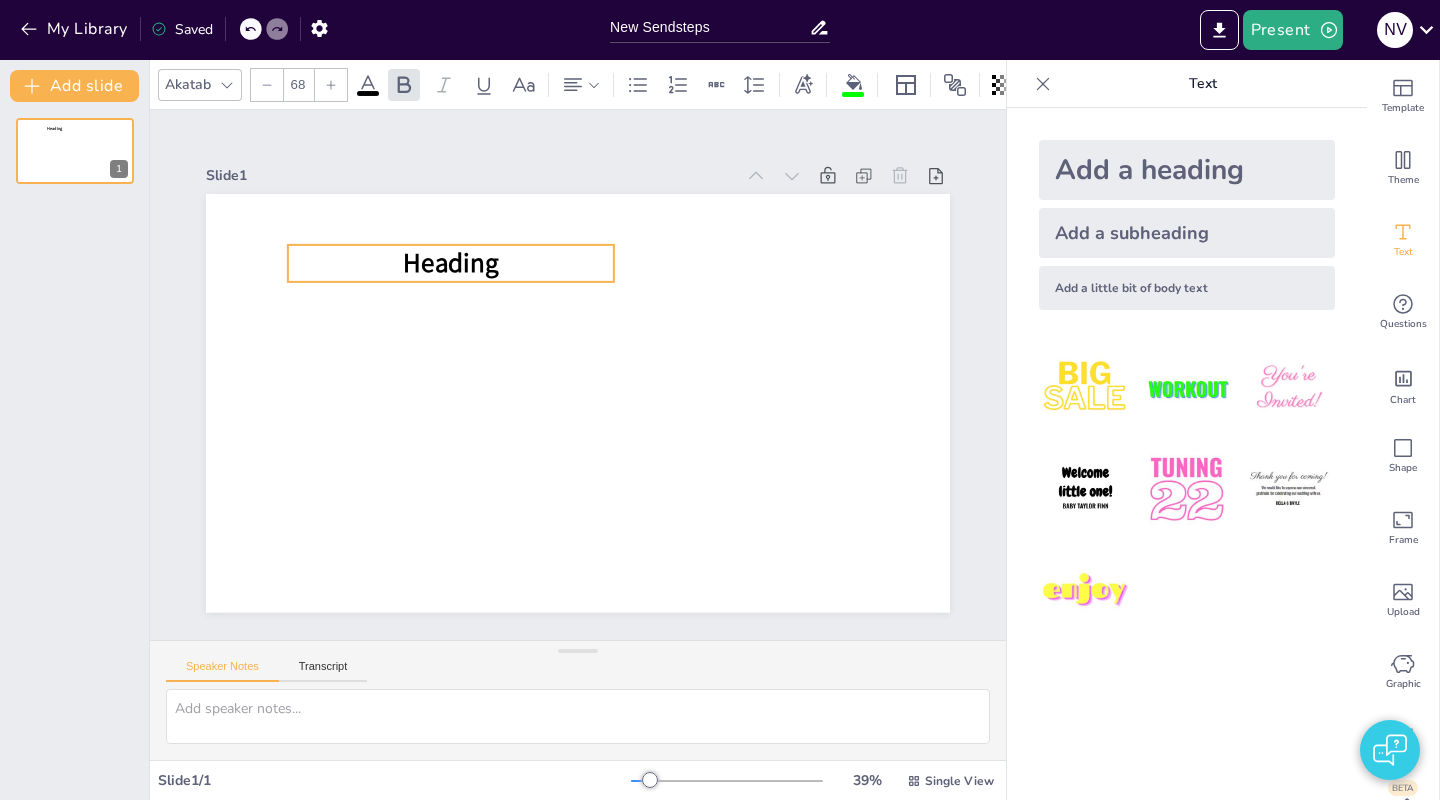 click on "Heading" at bounding box center [451, 263] 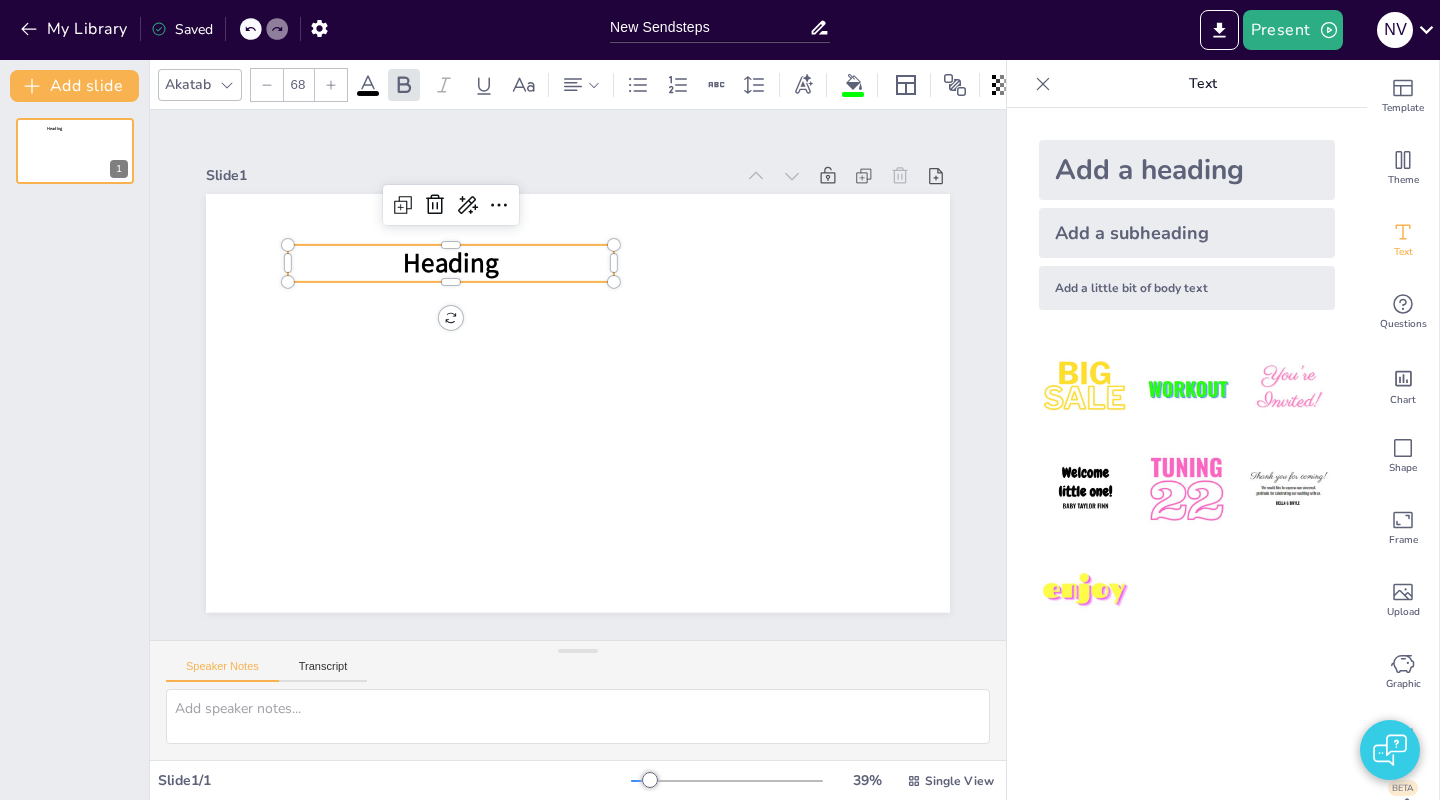 click on "Add a subheading" at bounding box center (1187, 233) 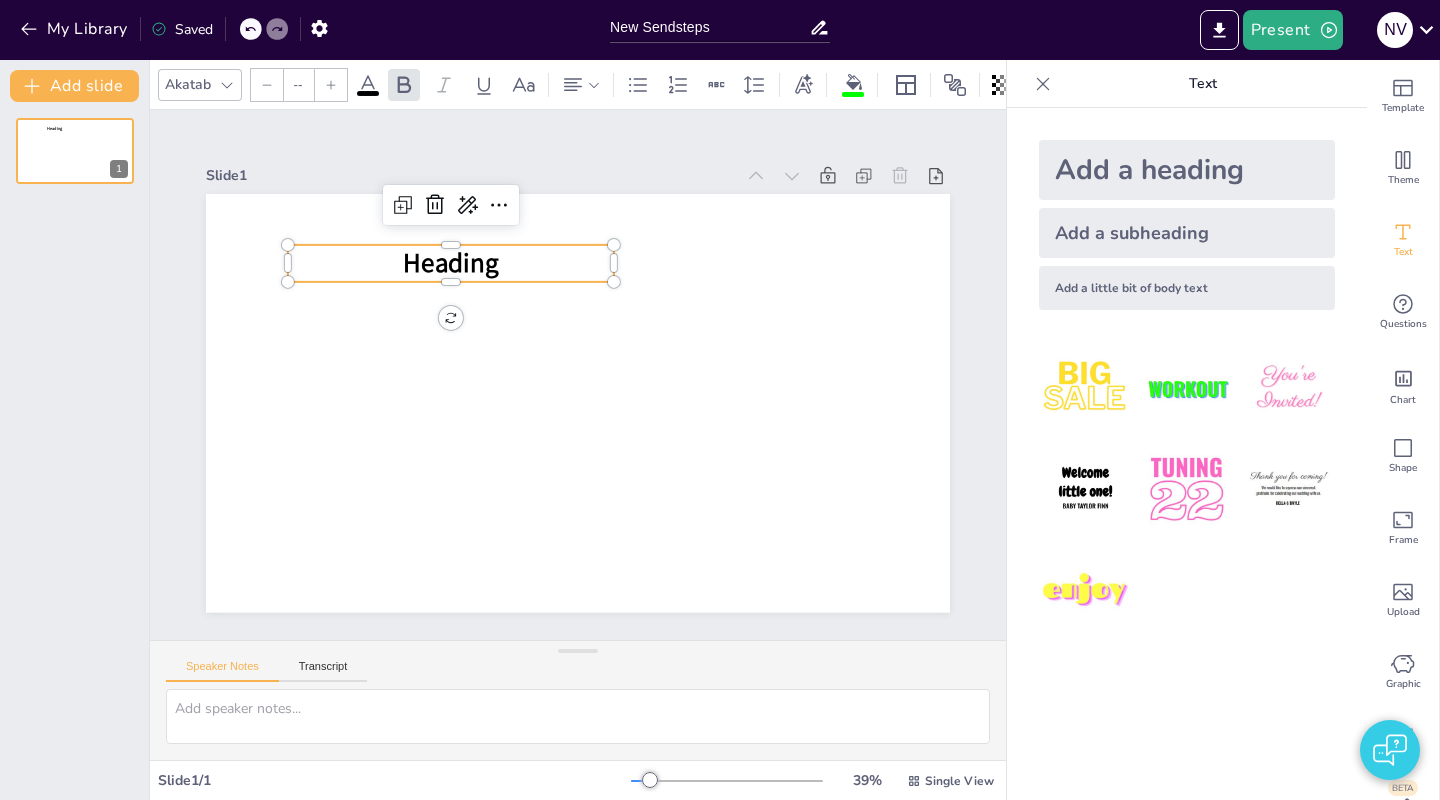 type on "38" 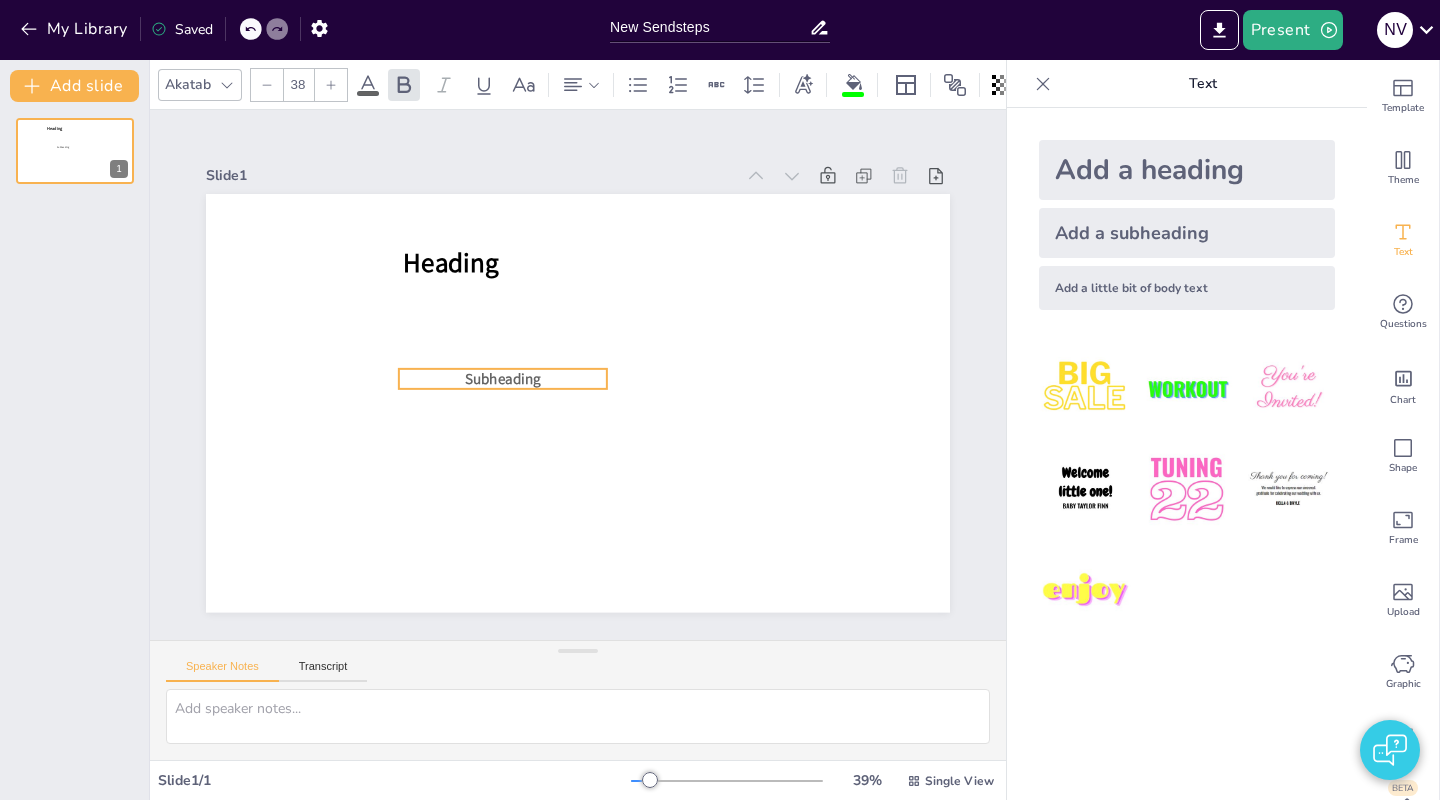 drag, startPoint x: 329, startPoint y: 214, endPoint x: 517, endPoint y: 385, distance: 254.13579 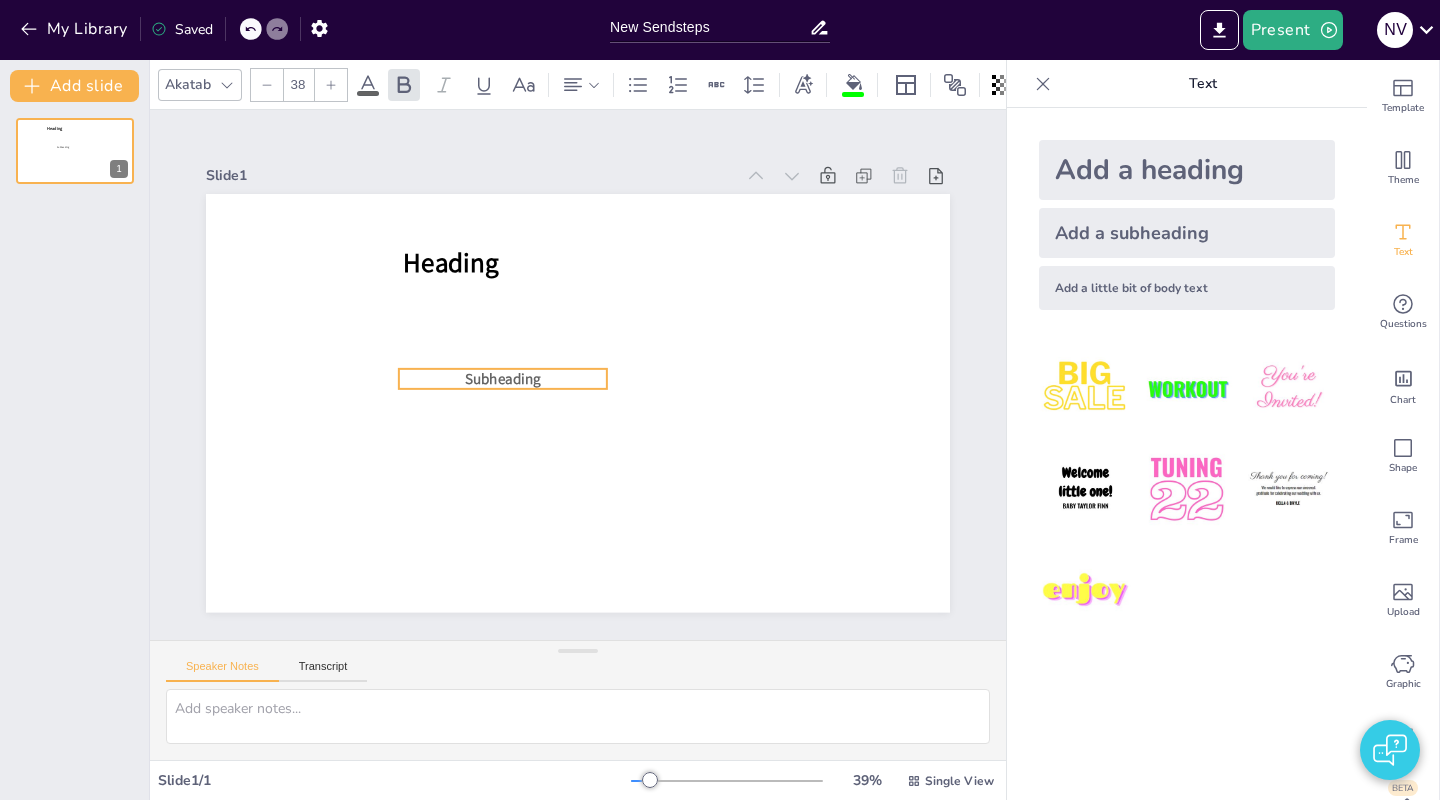 click on "Subheading" at bounding box center (503, 379) 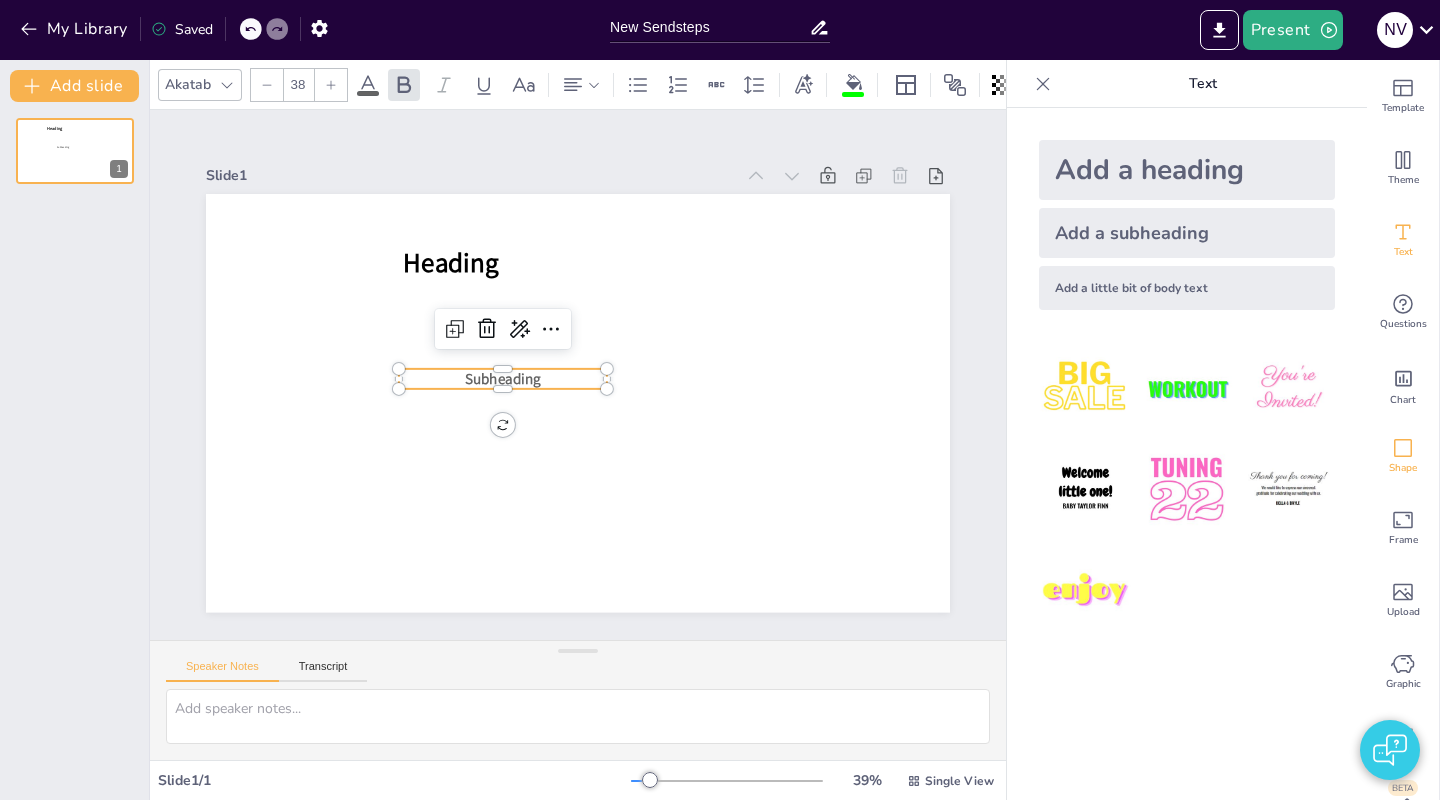 drag, startPoint x: 1410, startPoint y: 436, endPoint x: 1397, endPoint y: 433, distance: 13.341664 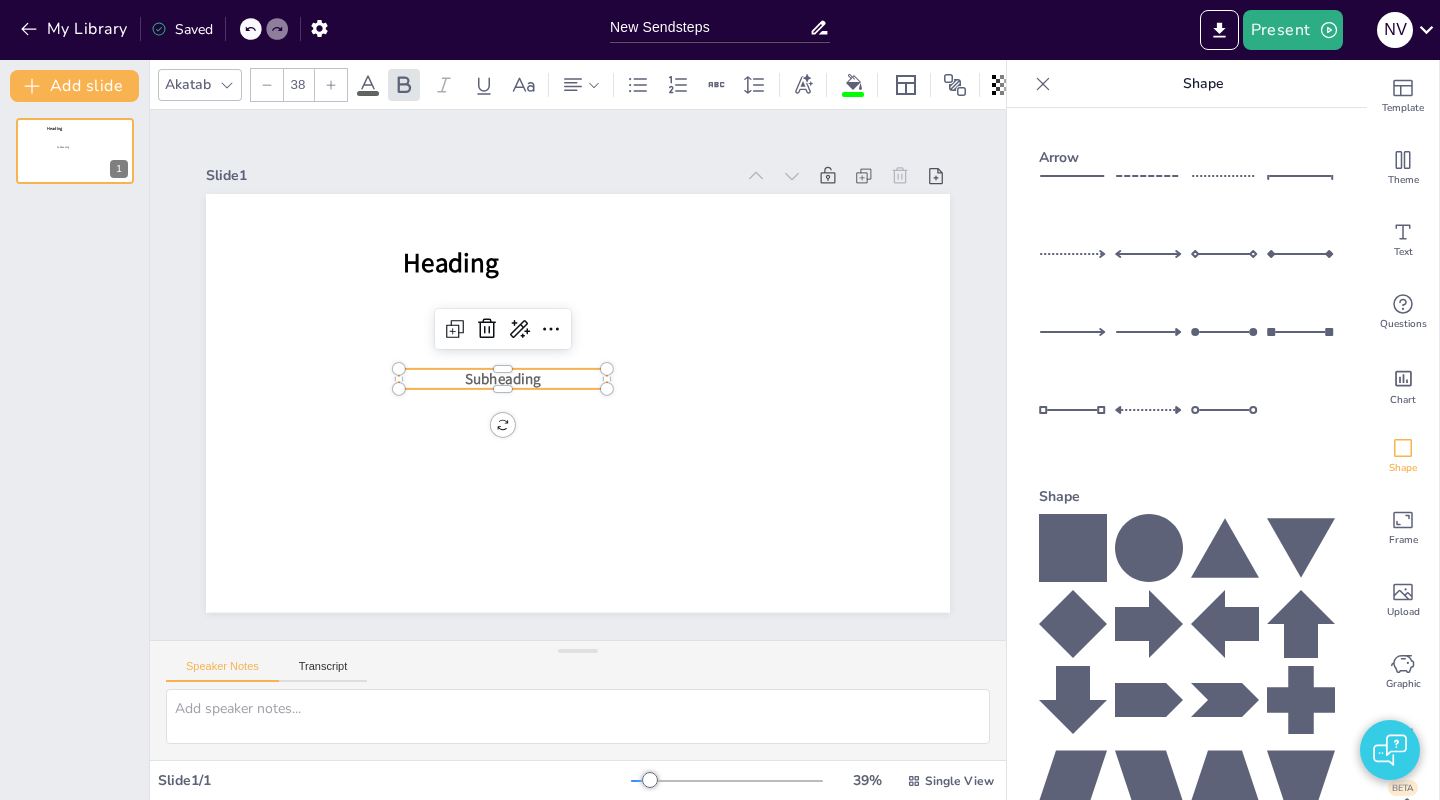 click 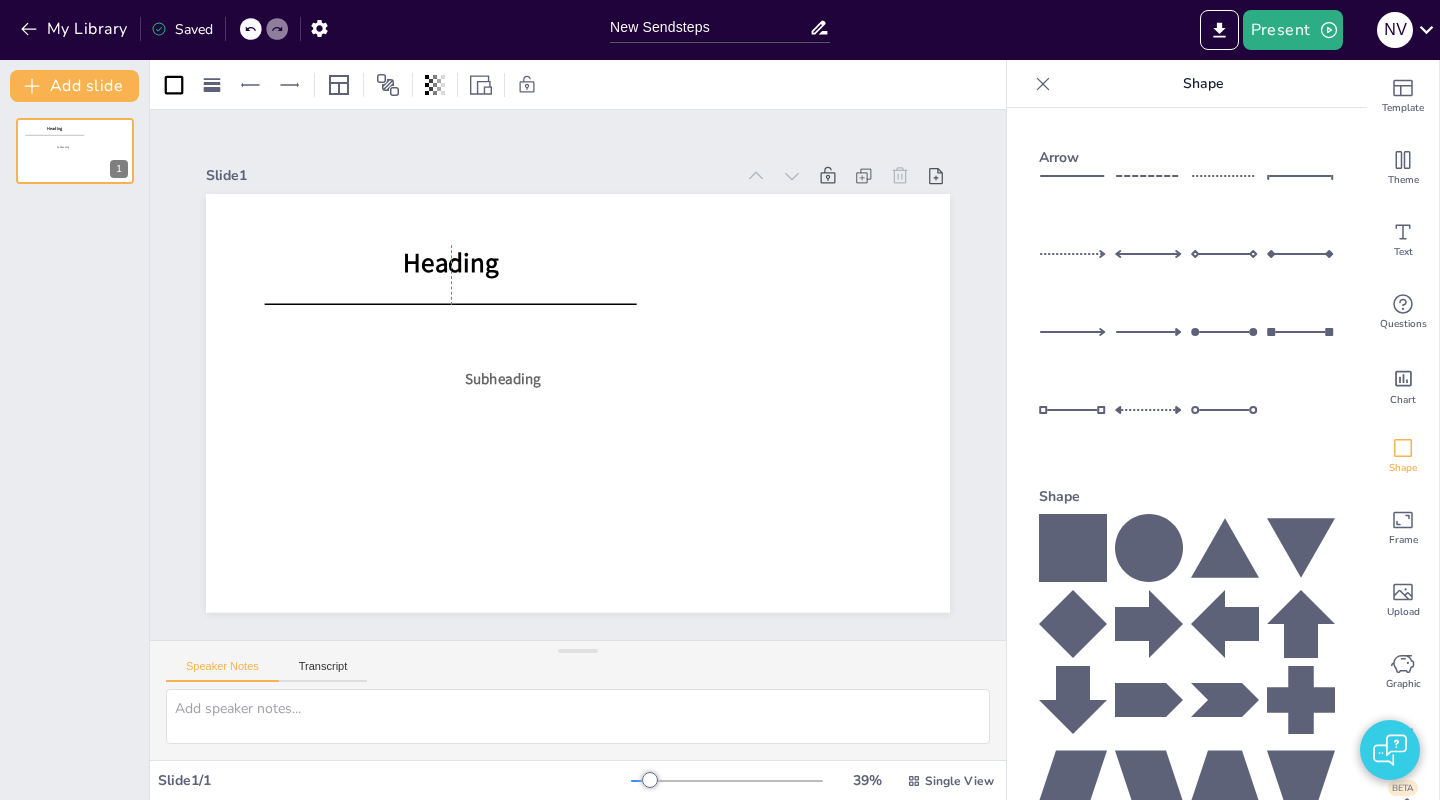 drag, startPoint x: 711, startPoint y: 407, endPoint x: 587, endPoint y: 308, distance: 158.67262 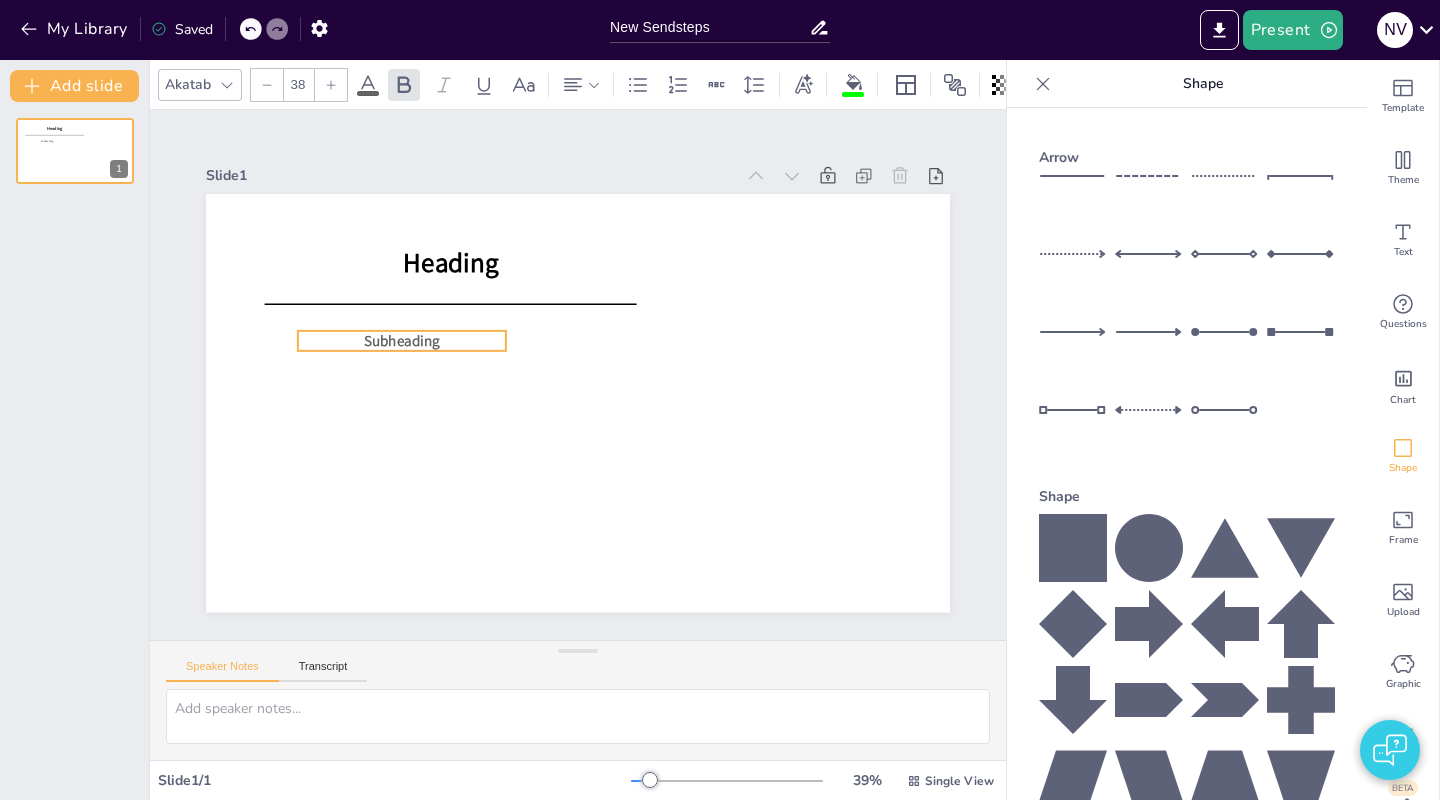 drag, startPoint x: 497, startPoint y: 376, endPoint x: 396, endPoint y: 338, distance: 107.912 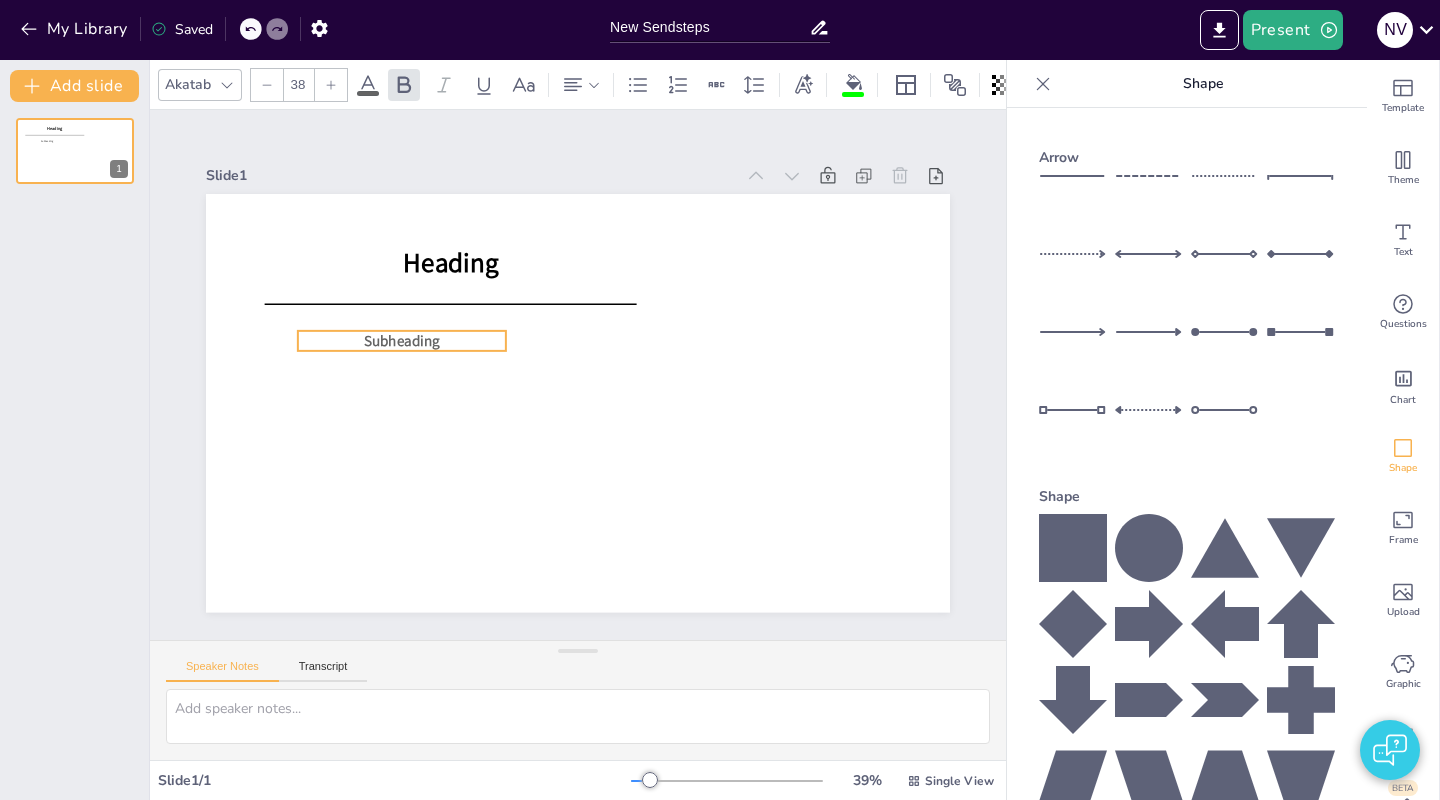 click on "Subheading" at bounding box center [402, 341] 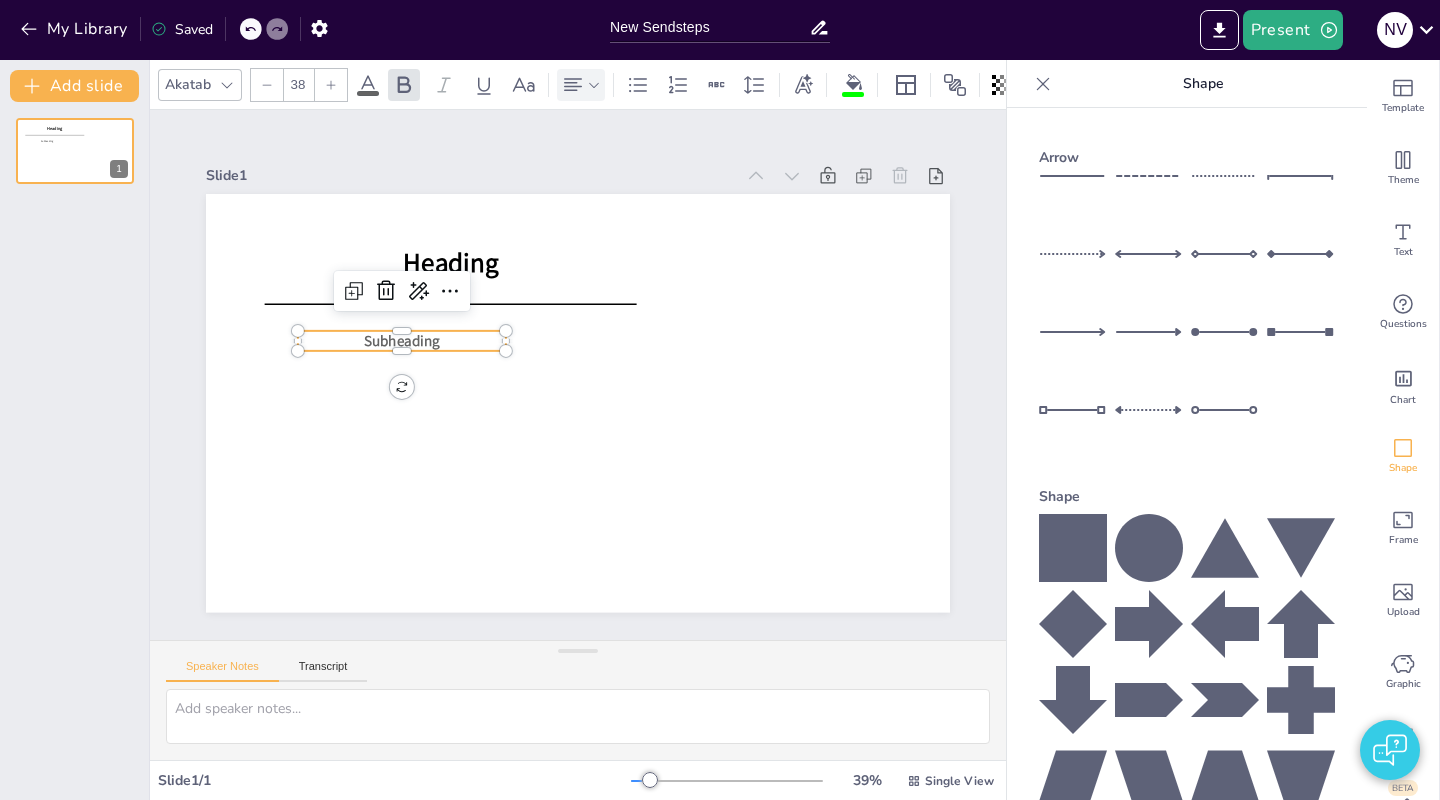 click 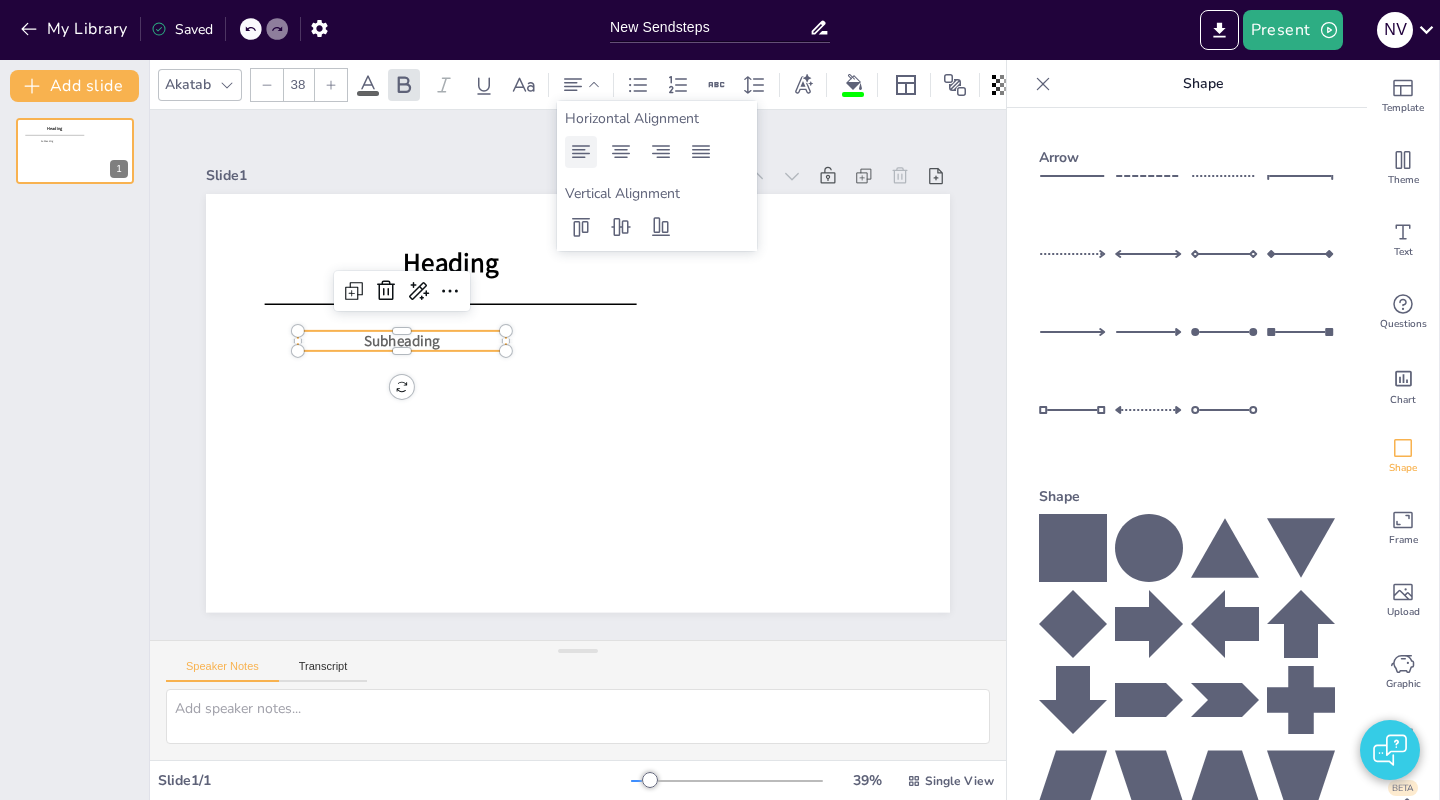 click 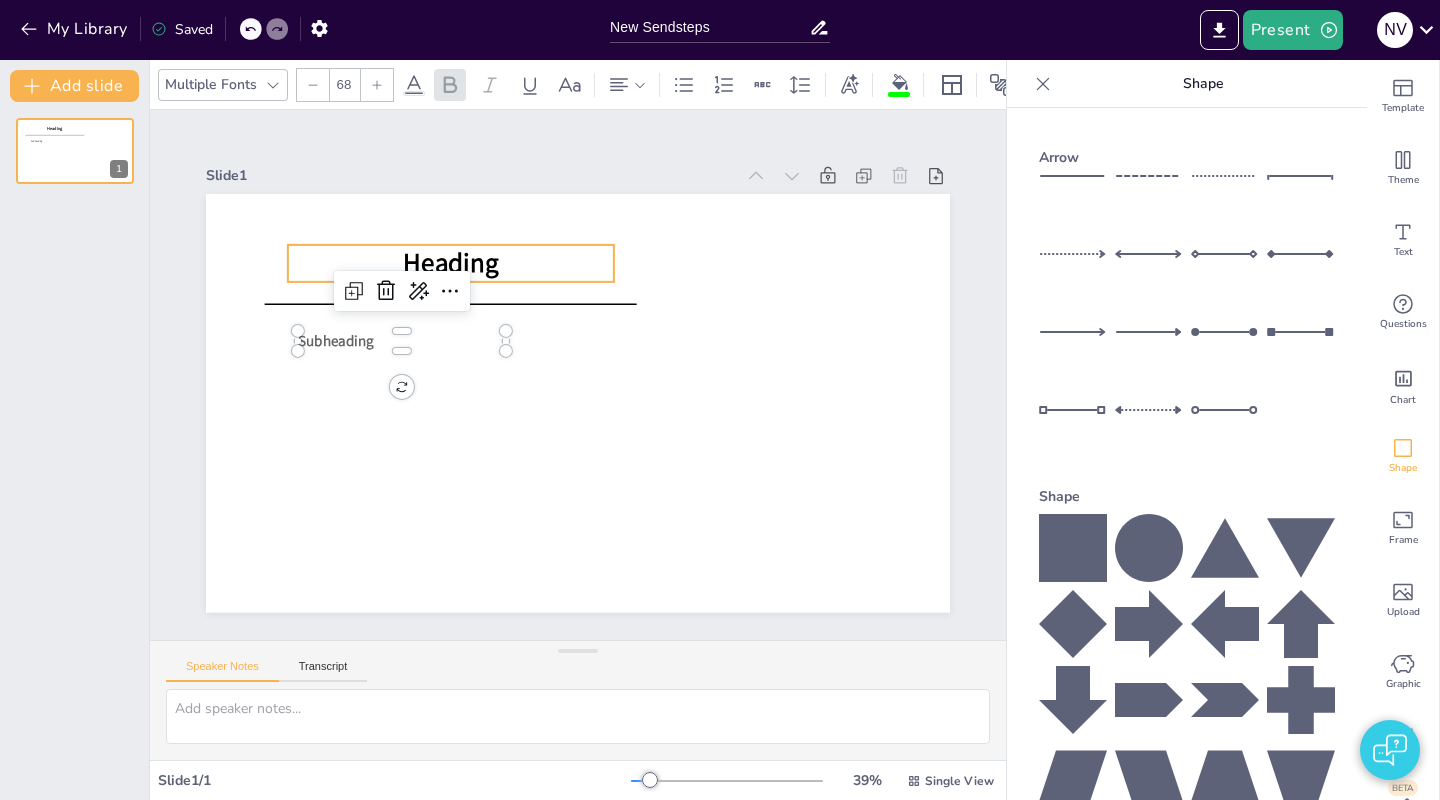 click on "Heading" at bounding box center (450, 263) 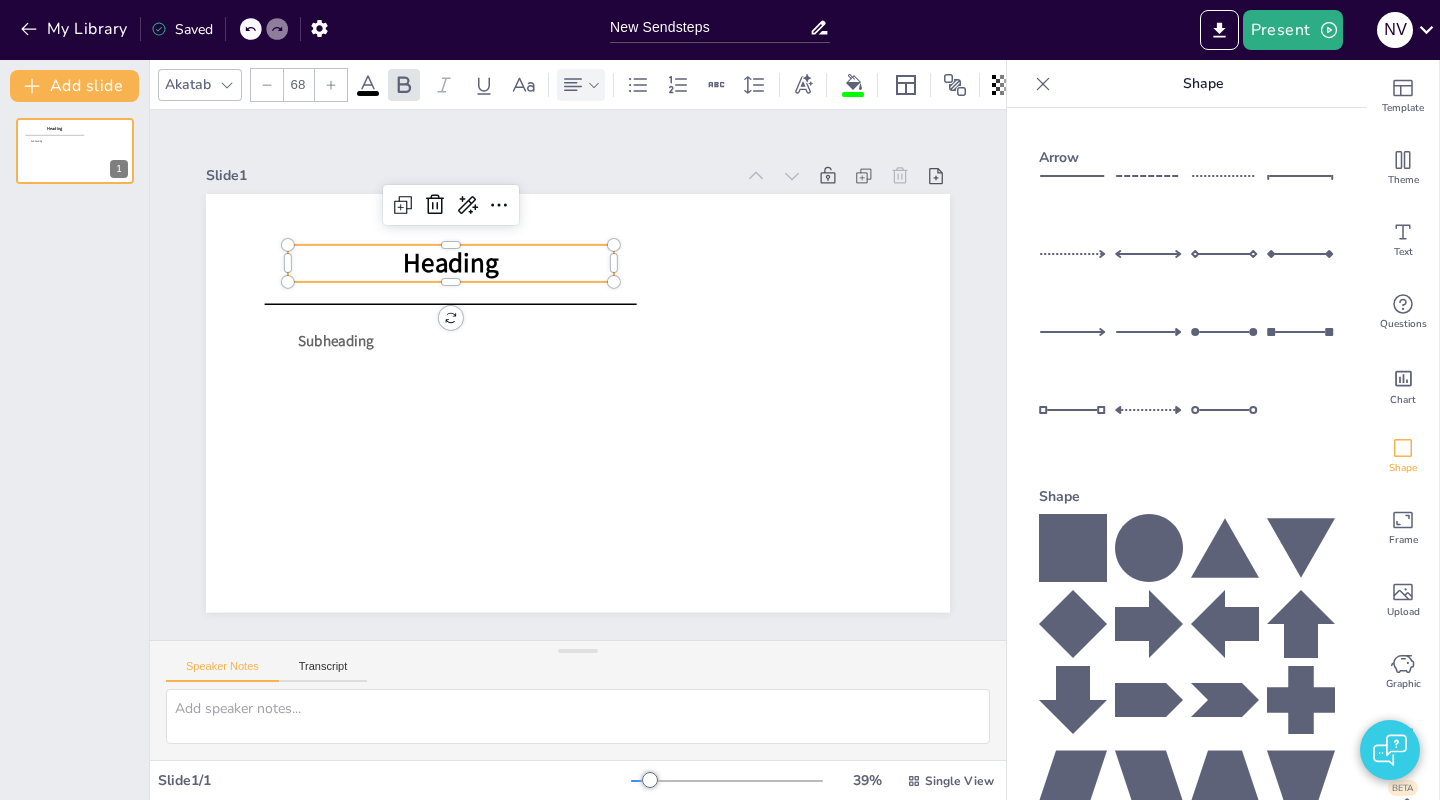 click 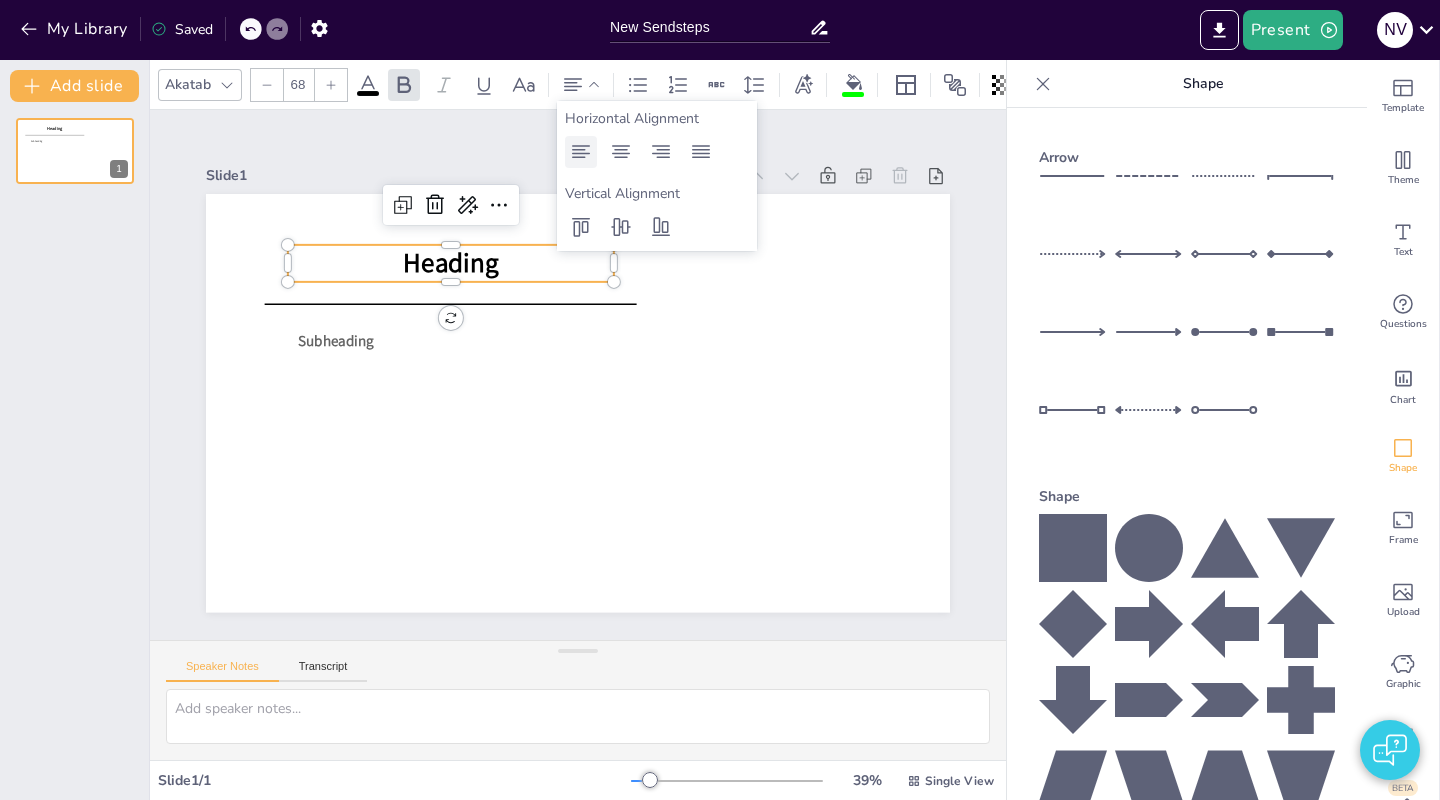 click at bounding box center [581, 152] 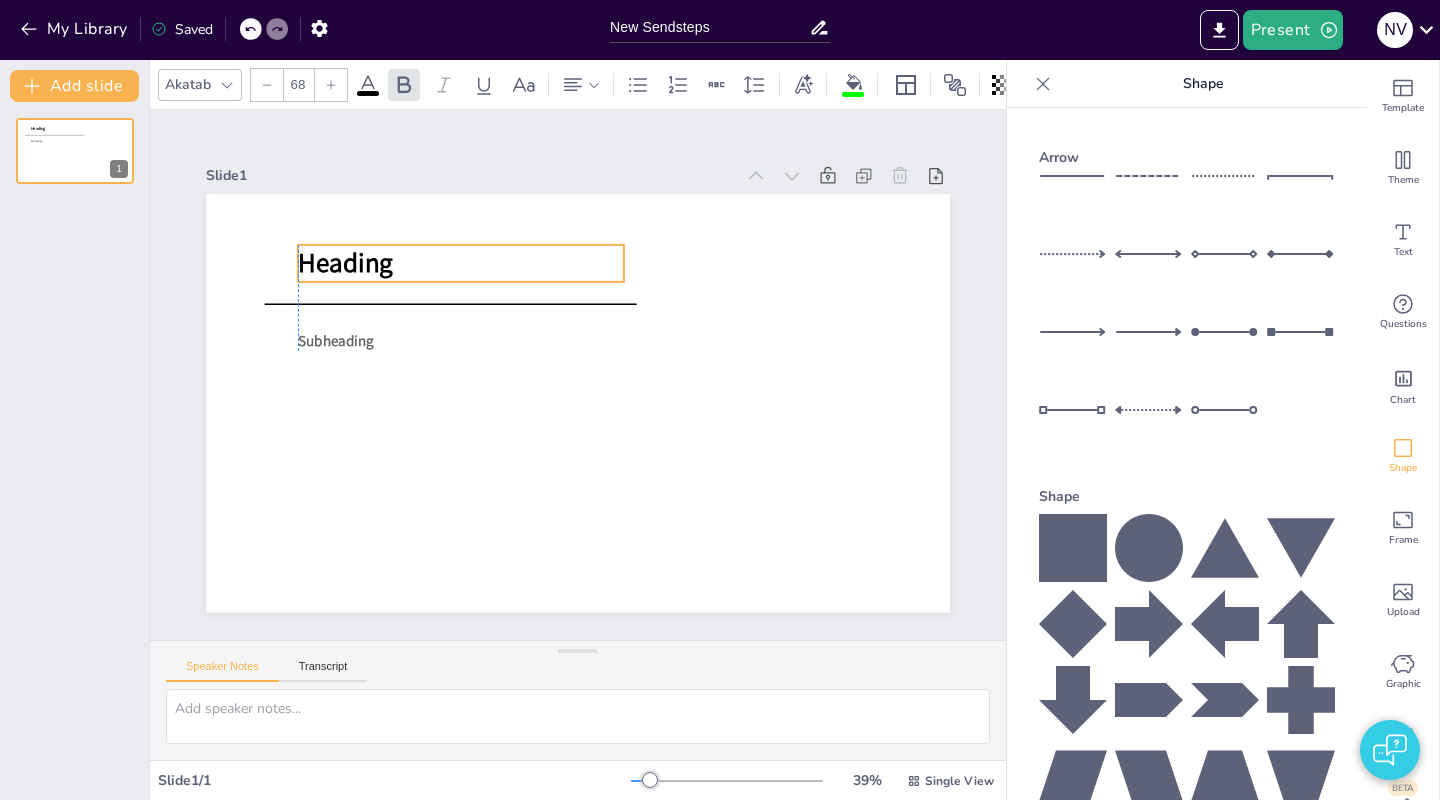 click on "Heading" at bounding box center [461, 263] 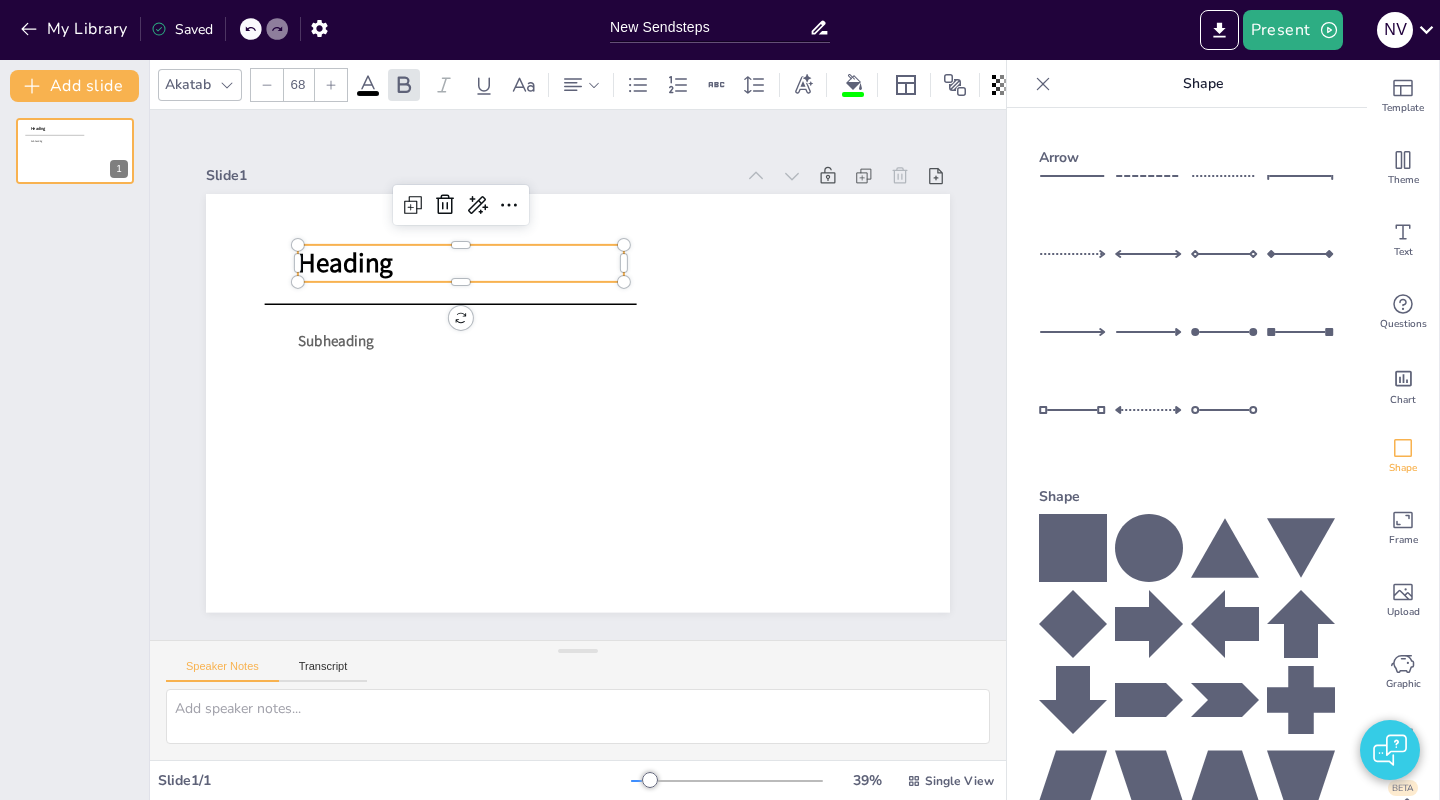 click 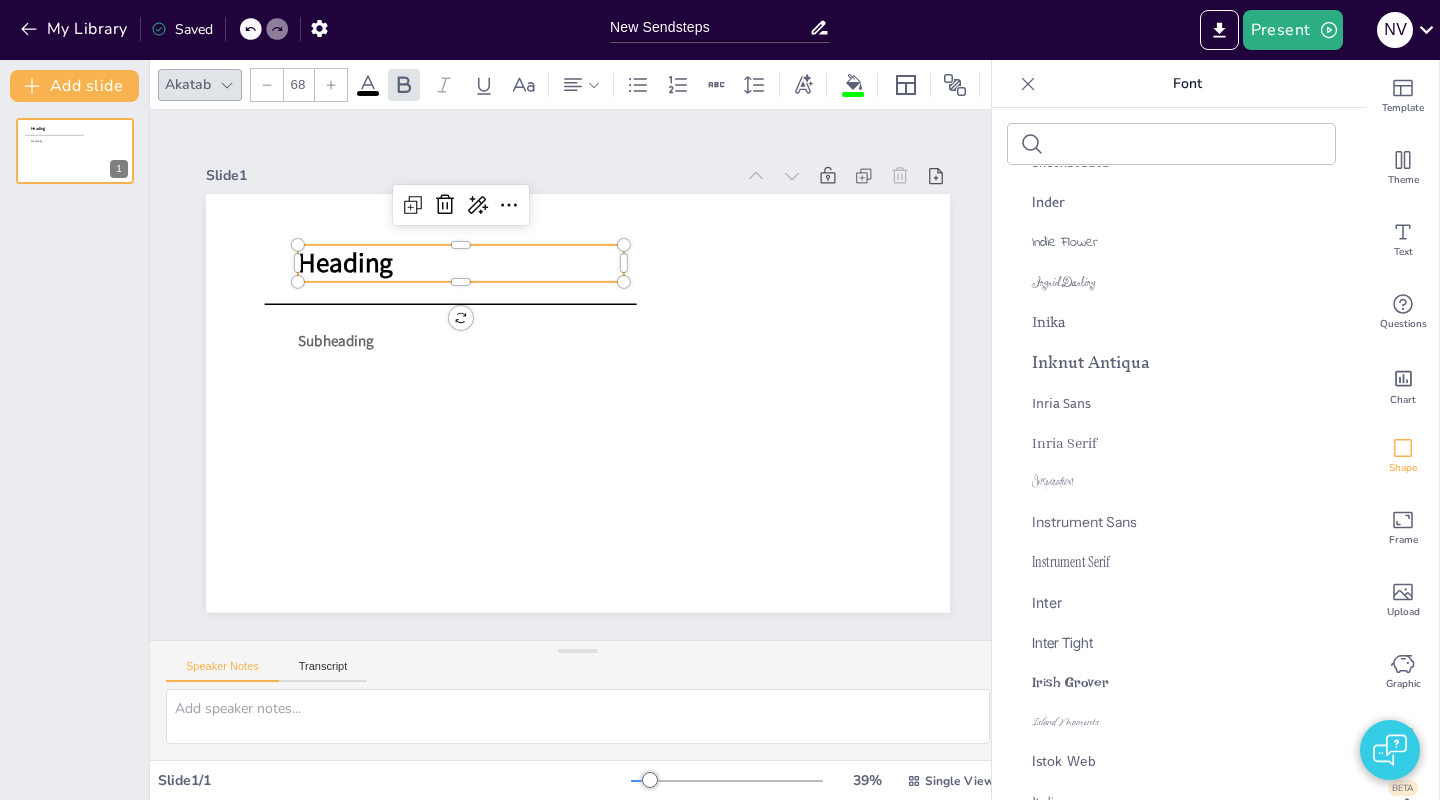 scroll, scrollTop: 26415, scrollLeft: 0, axis: vertical 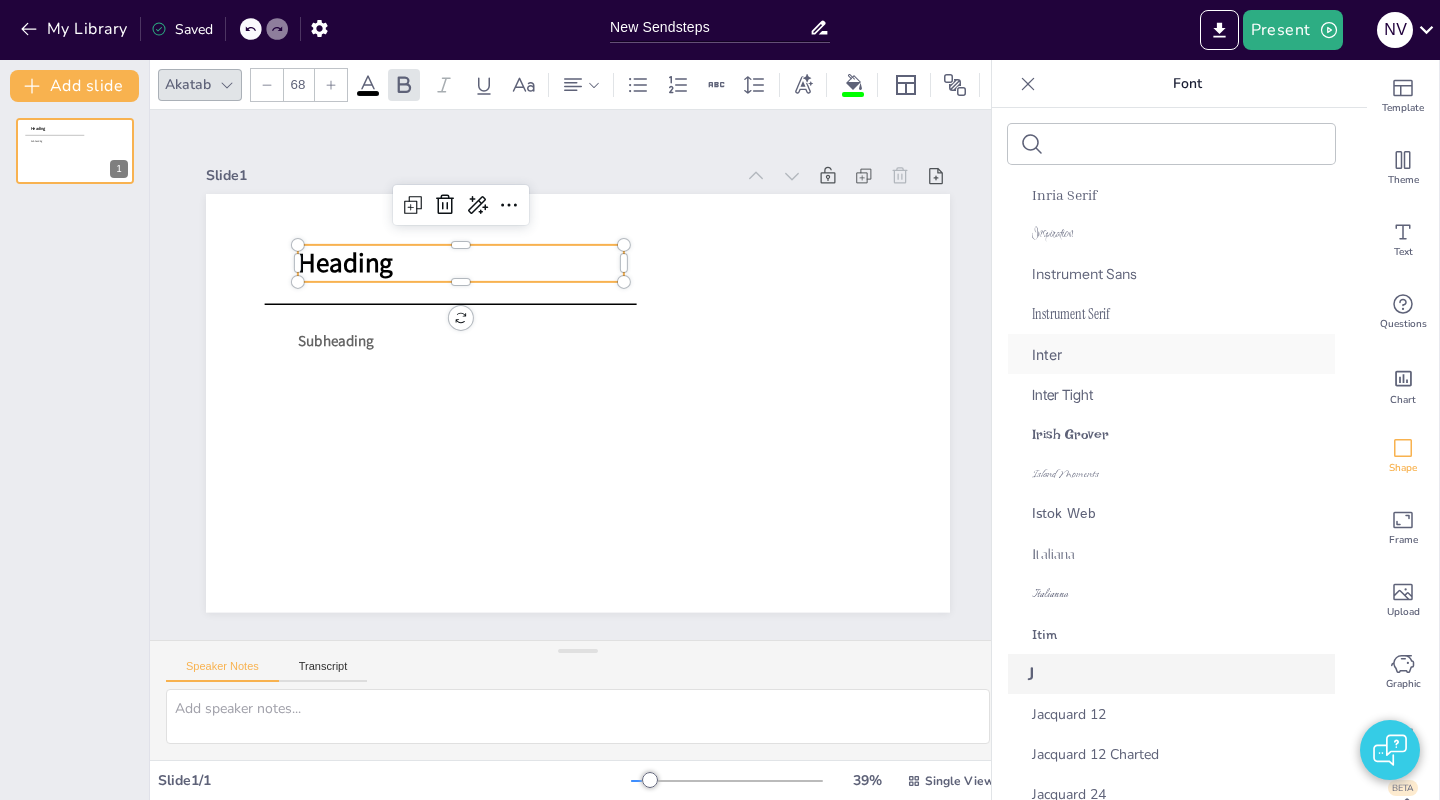 click on "Inter" at bounding box center (1171, 354) 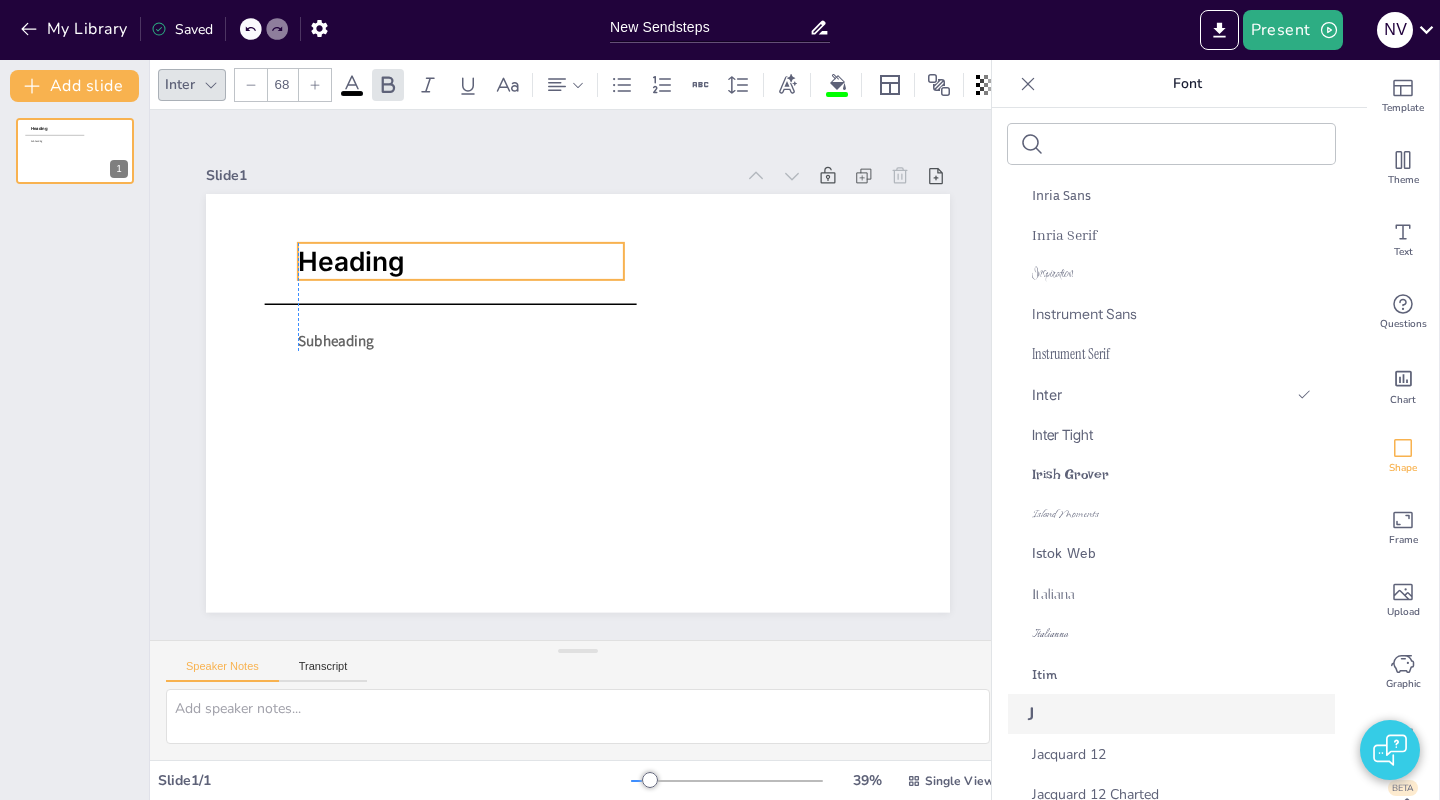 click on "Heading" at bounding box center (461, 261) 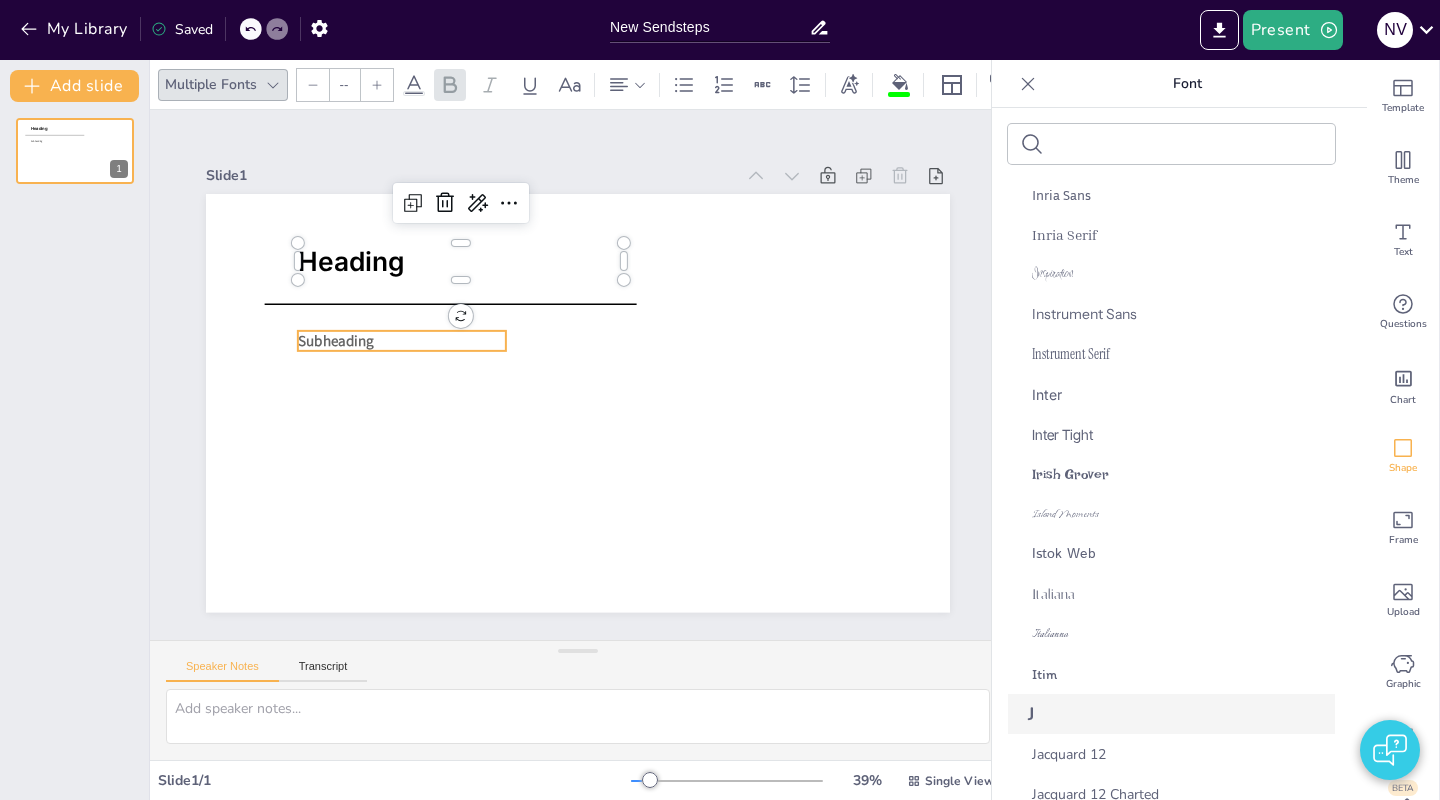 type on "38" 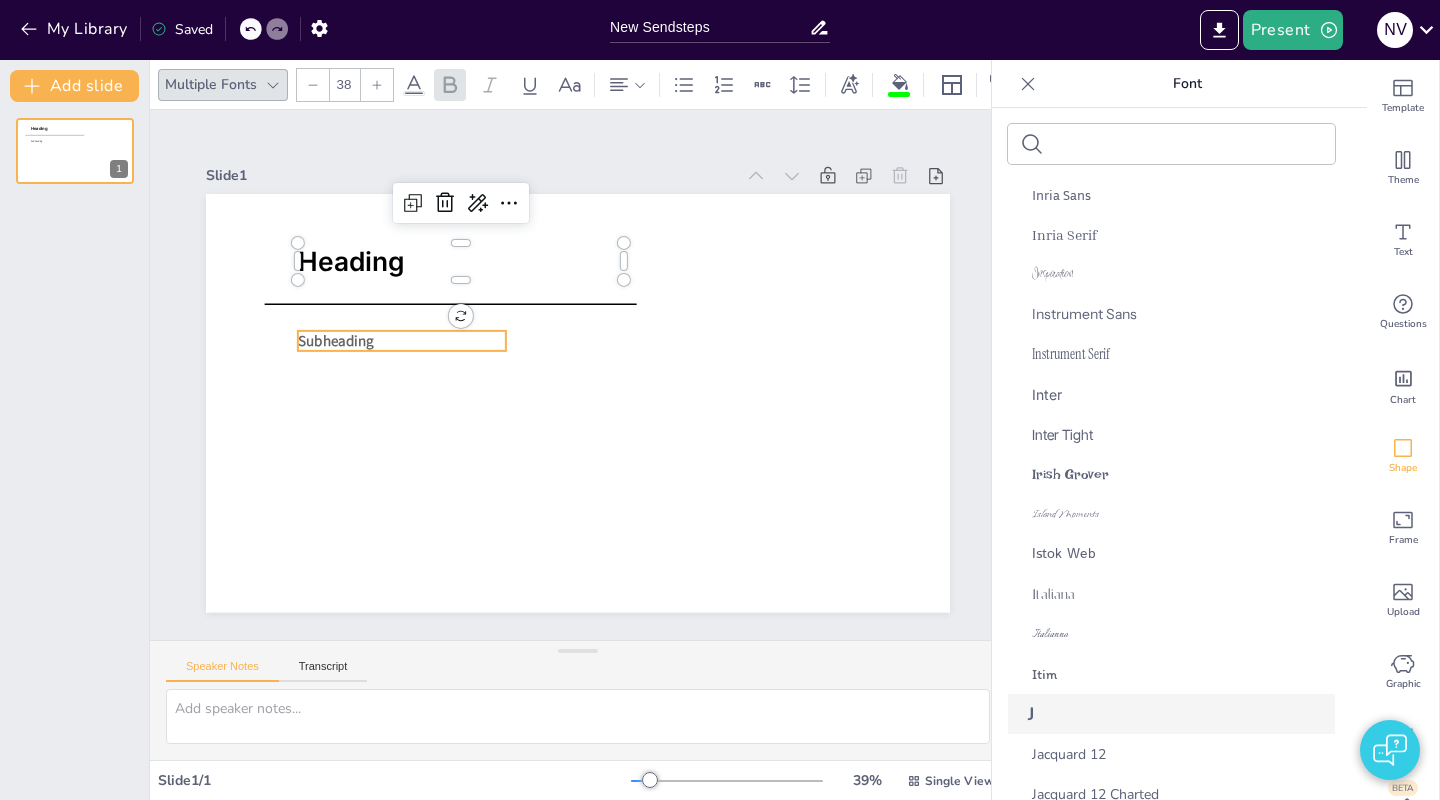 click on "Subheading" at bounding box center [336, 341] 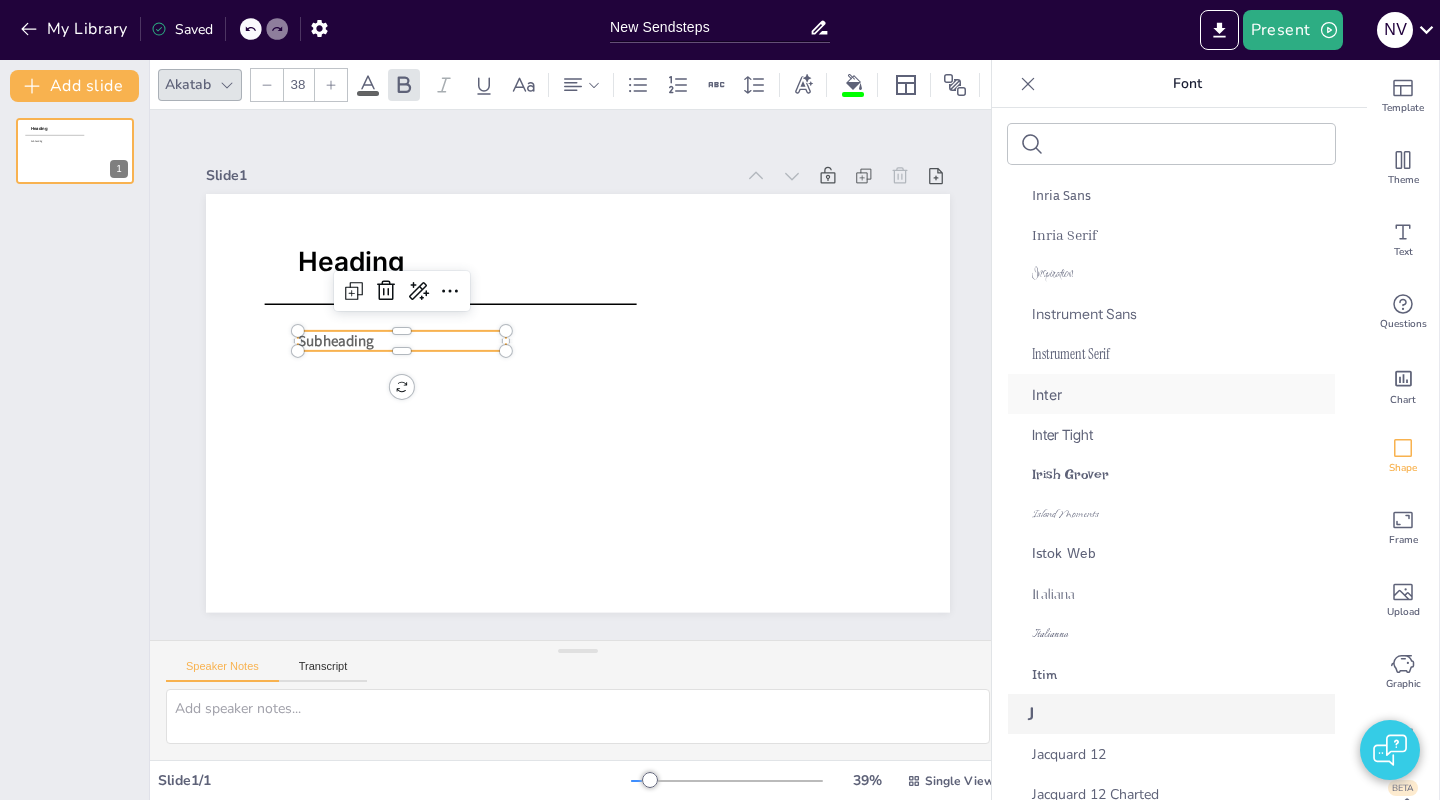 click on "Inter" at bounding box center (1171, 394) 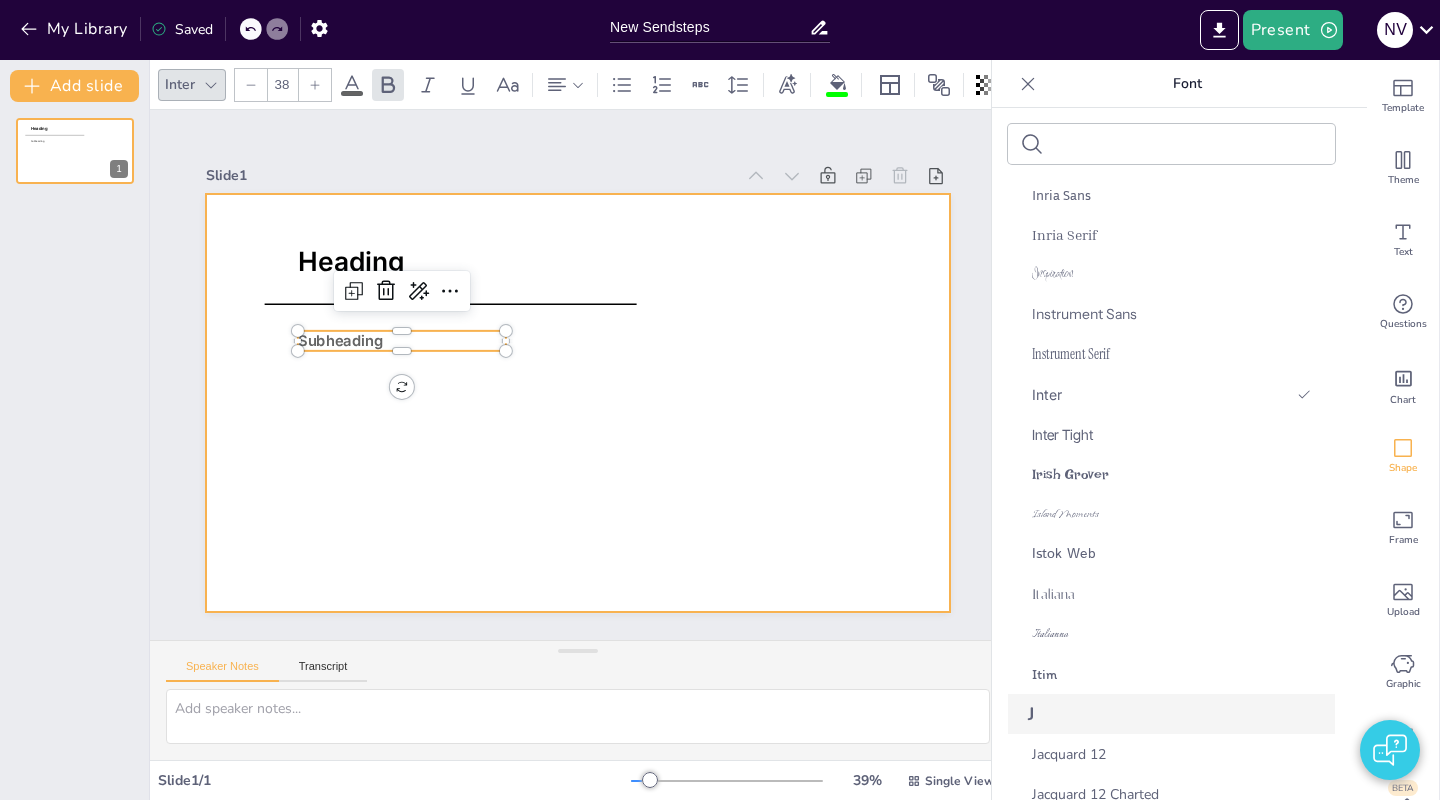 click at bounding box center [578, 403] 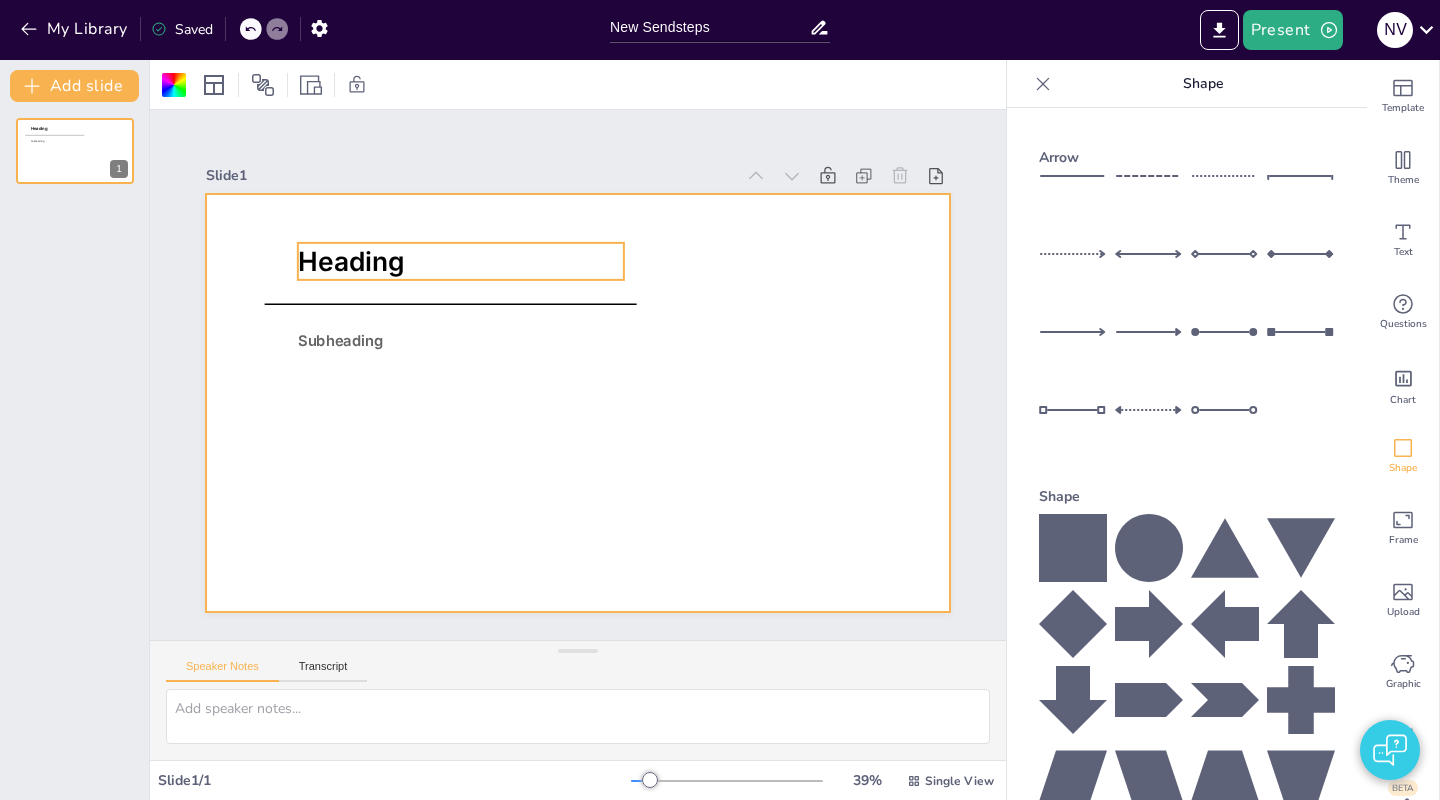 drag, startPoint x: 353, startPoint y: 268, endPoint x: 419, endPoint y: 266, distance: 66.0303 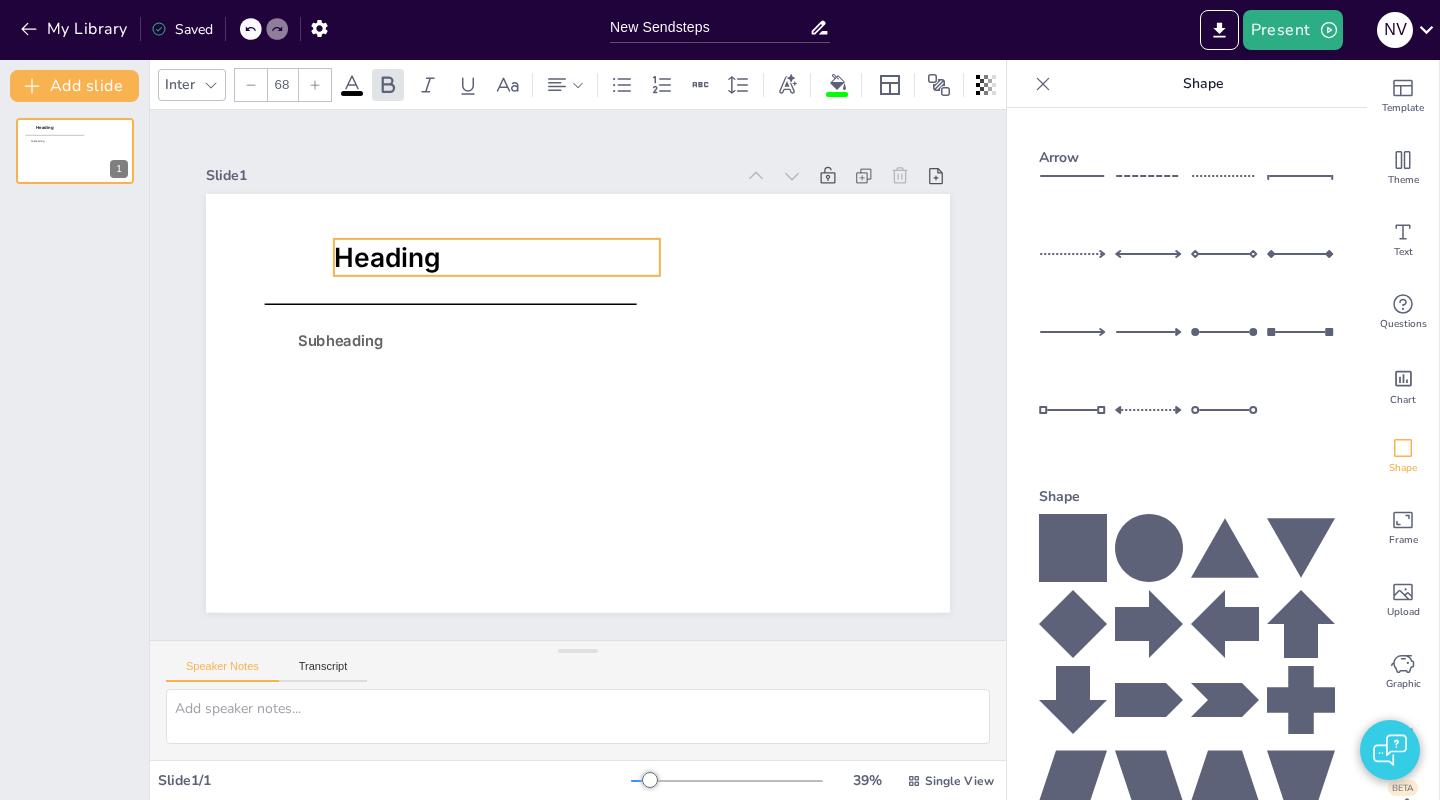 drag, startPoint x: 498, startPoint y: 267, endPoint x: 534, endPoint y: 263, distance: 36.221542 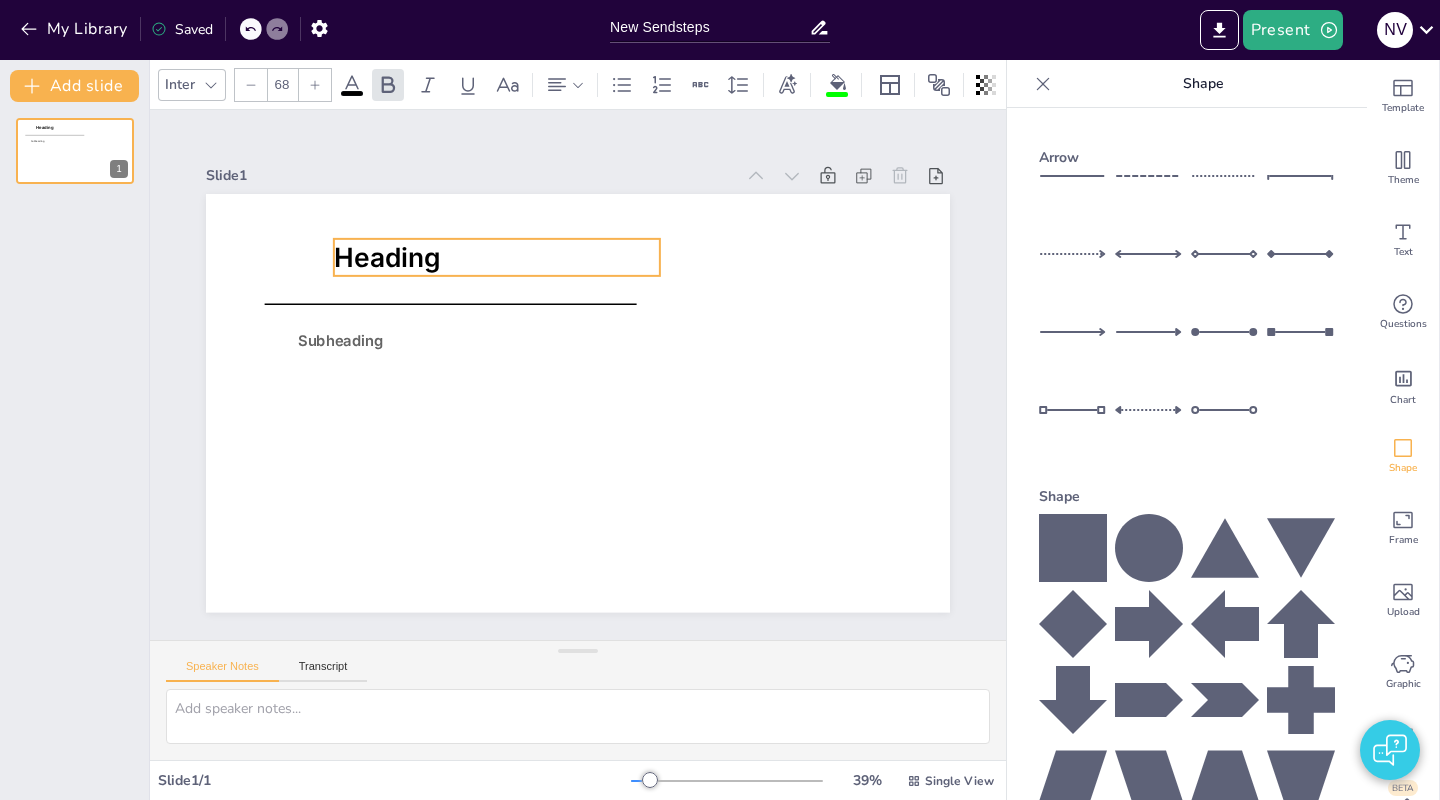 click on "Heading" at bounding box center [497, 257] 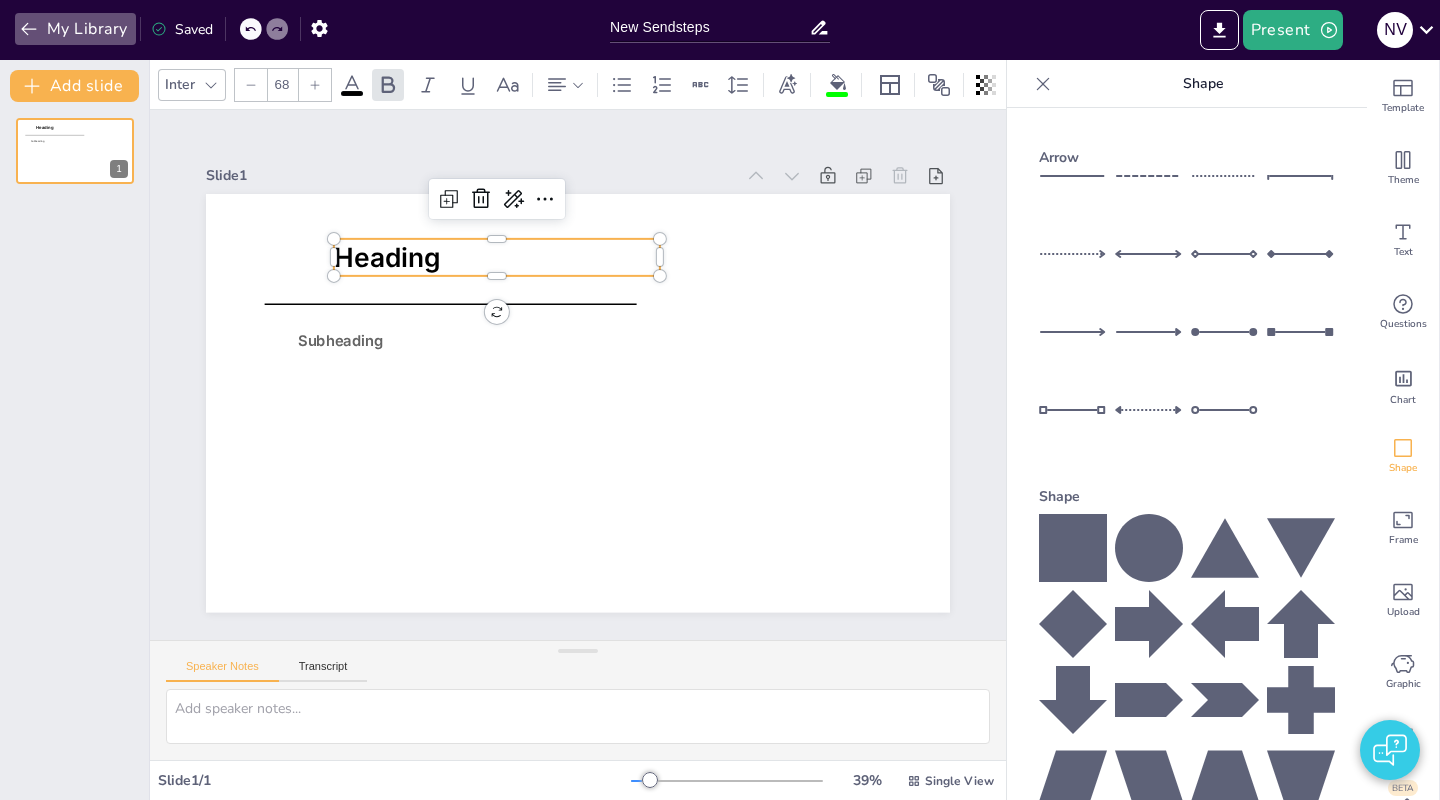 drag, startPoint x: 63, startPoint y: 24, endPoint x: 145, endPoint y: 53, distance: 86.977005 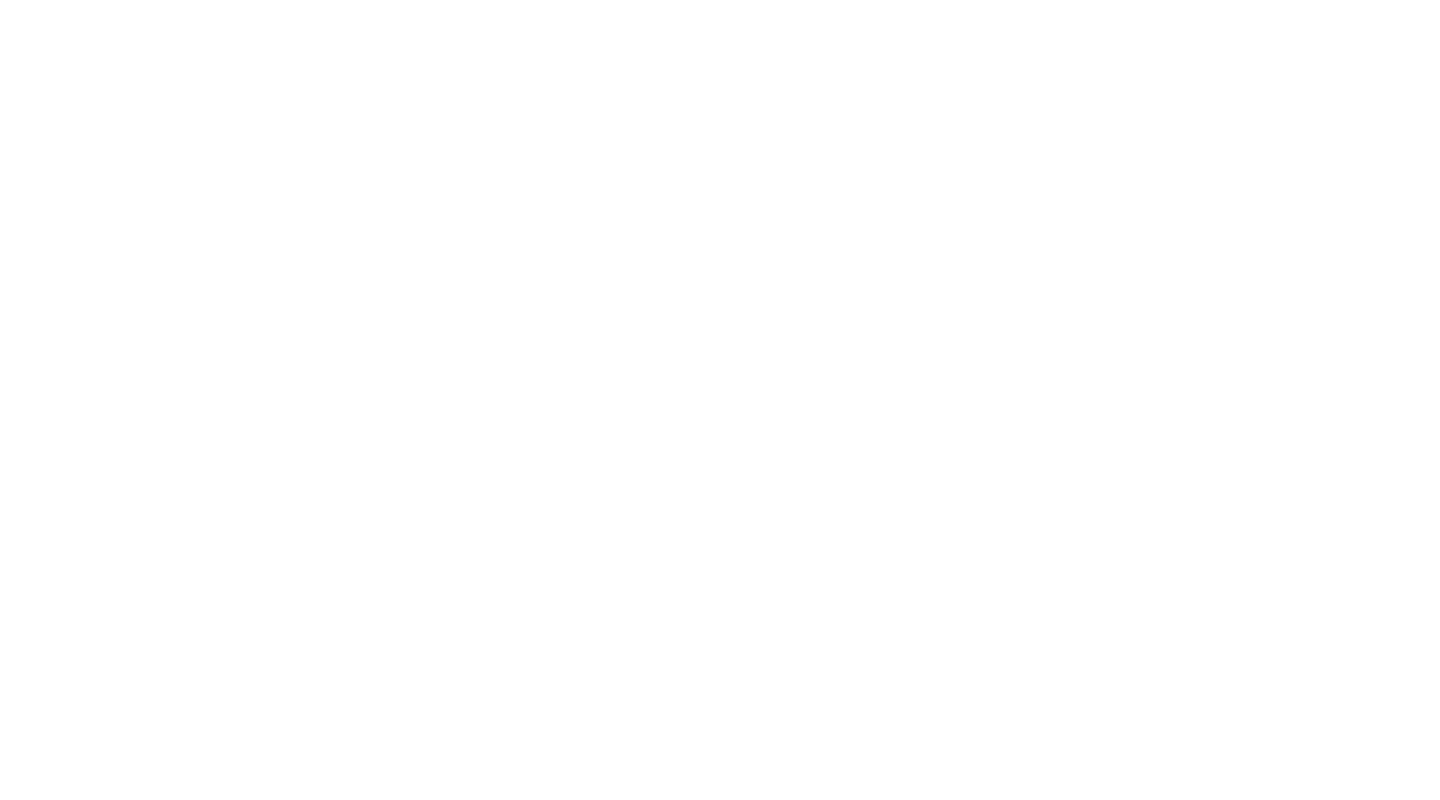 scroll, scrollTop: 0, scrollLeft: 0, axis: both 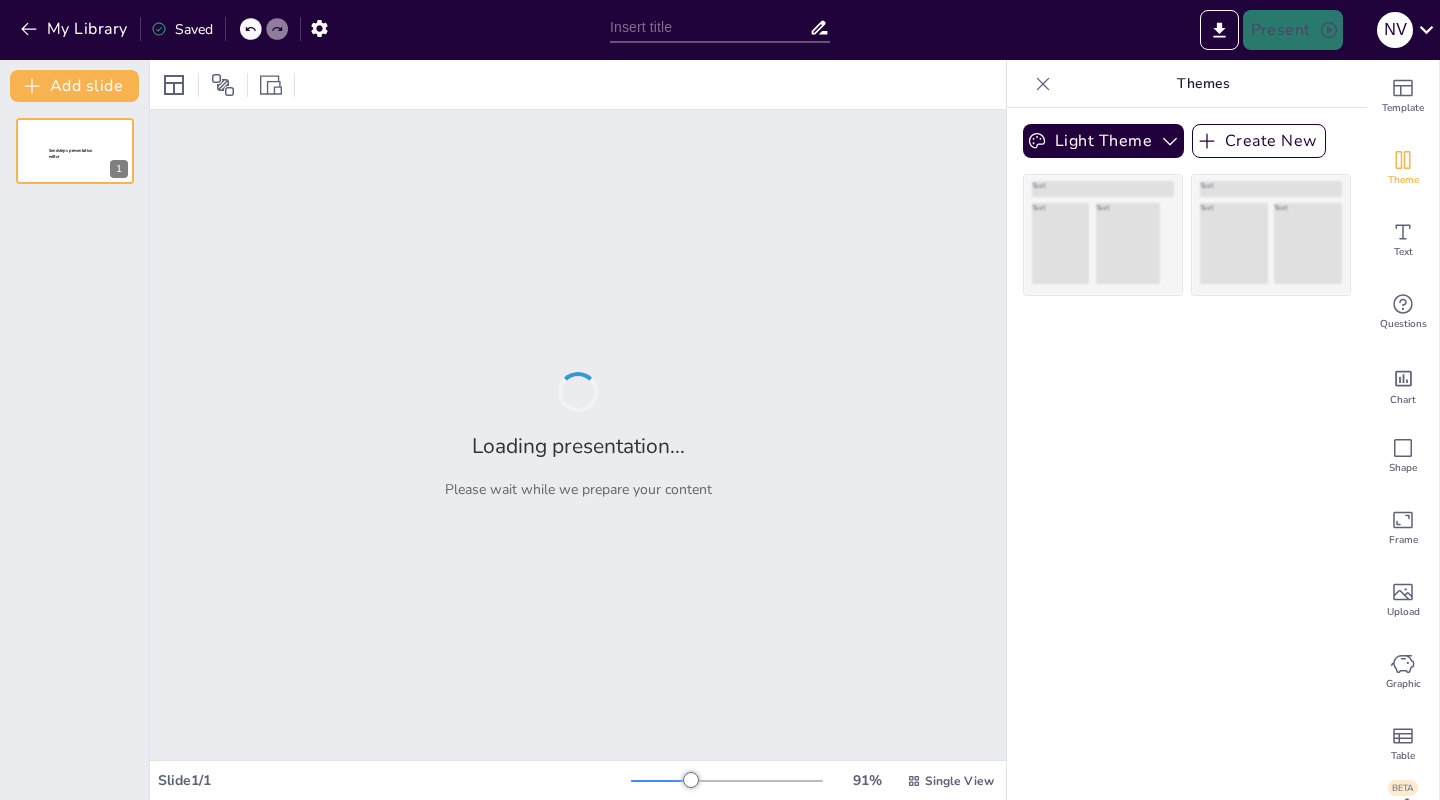 type on "New Sendsteps" 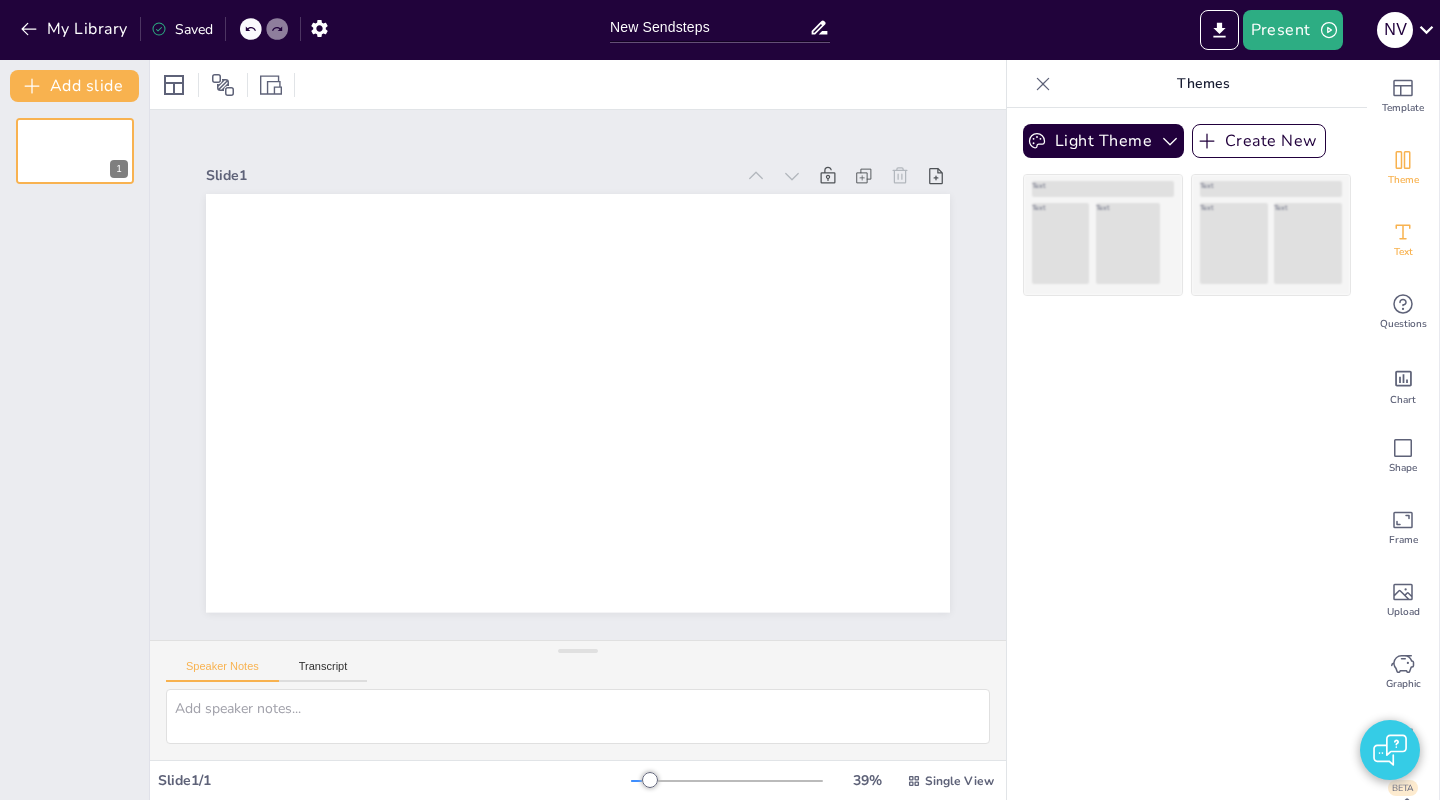 click 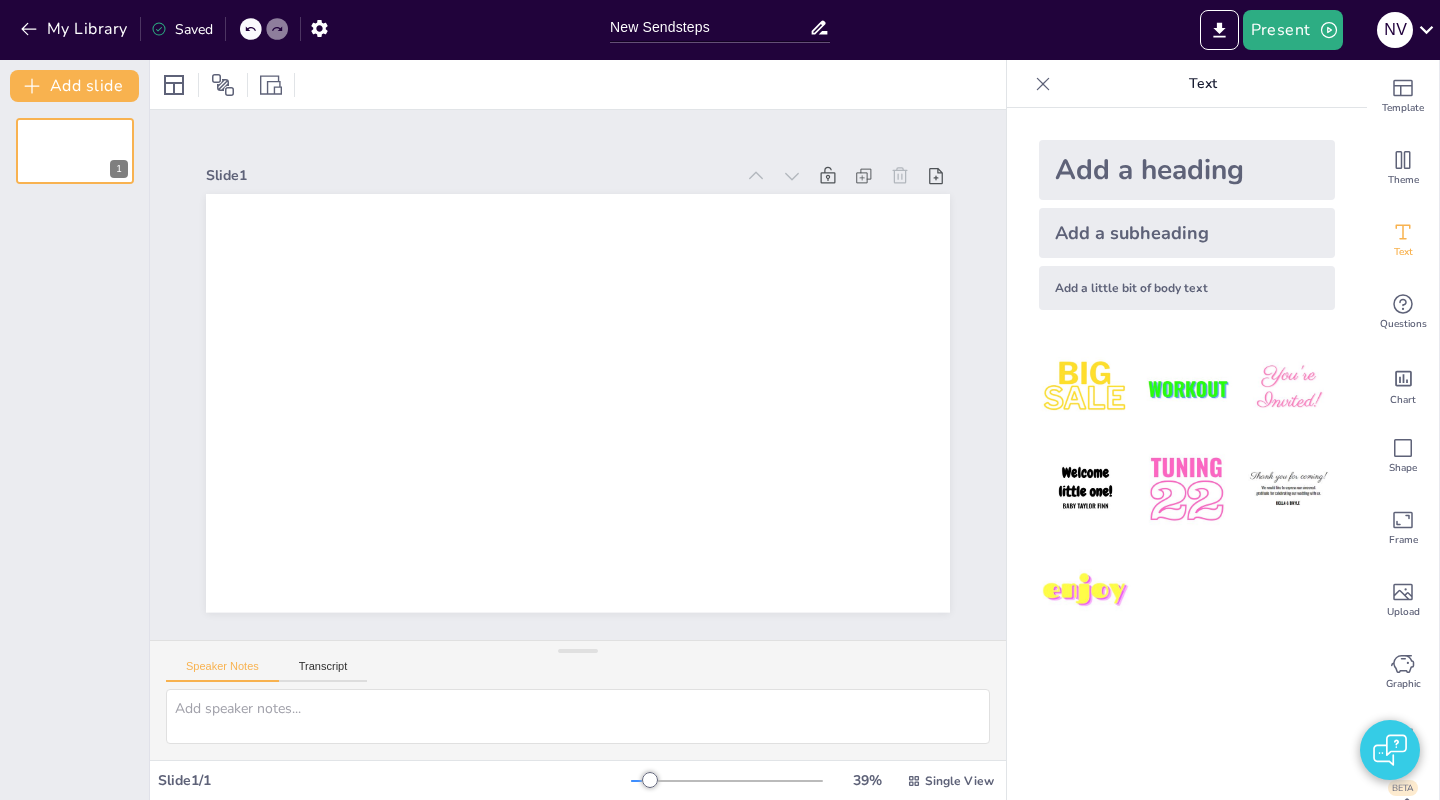 click on "Add a heading" at bounding box center [1187, 170] 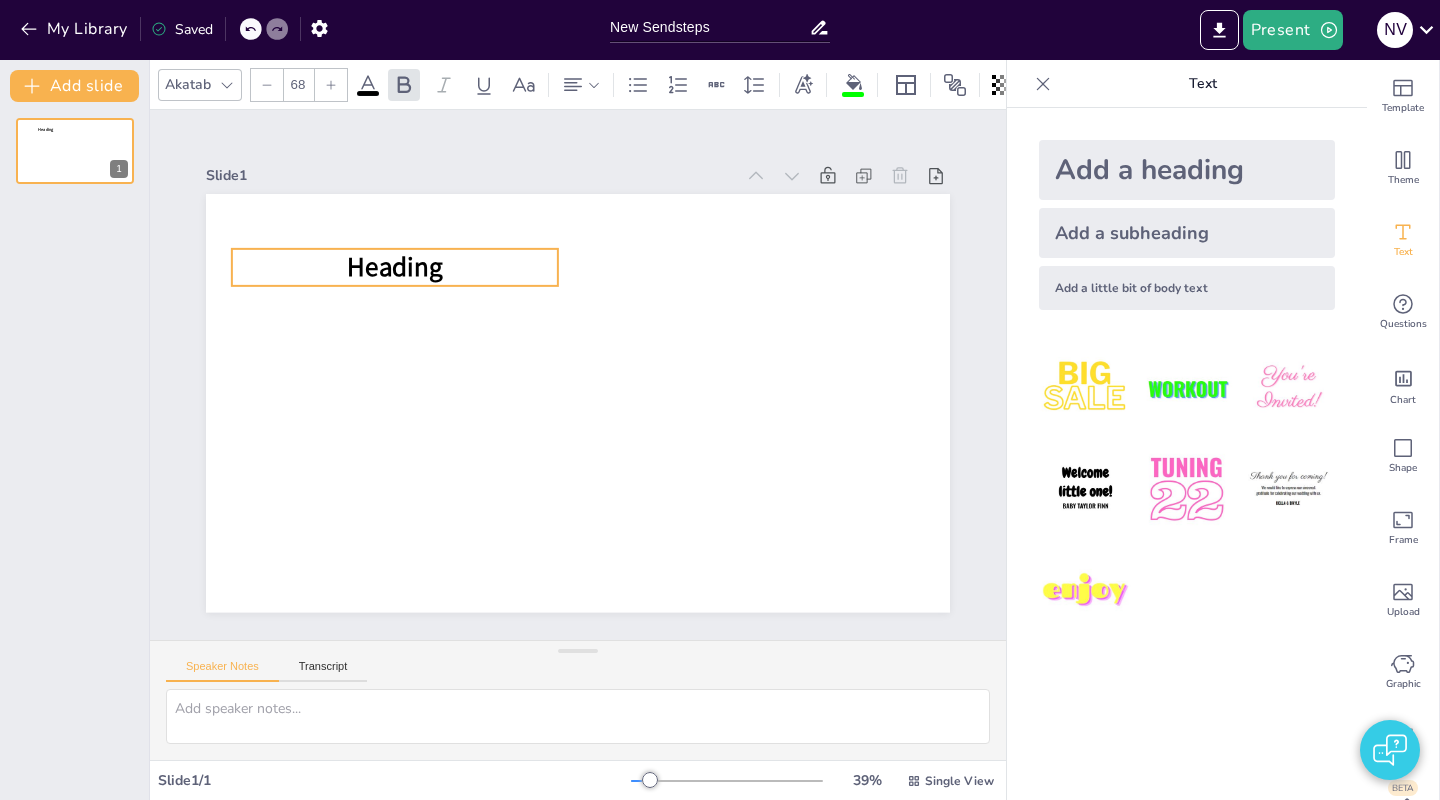 drag, startPoint x: 470, startPoint y: 215, endPoint x: 492, endPoint y: 266, distance: 55.542778 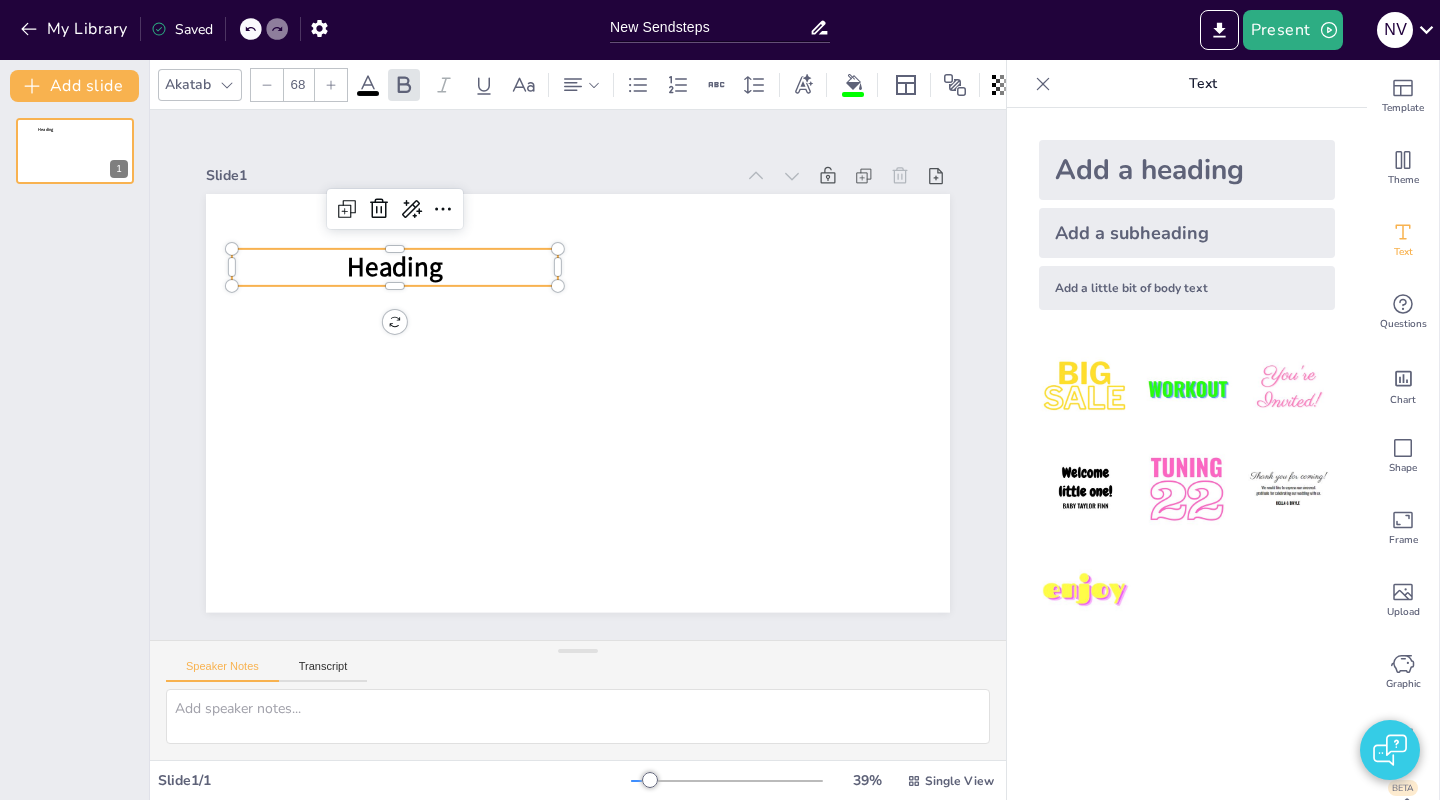click on "Add a subheading" at bounding box center (1187, 233) 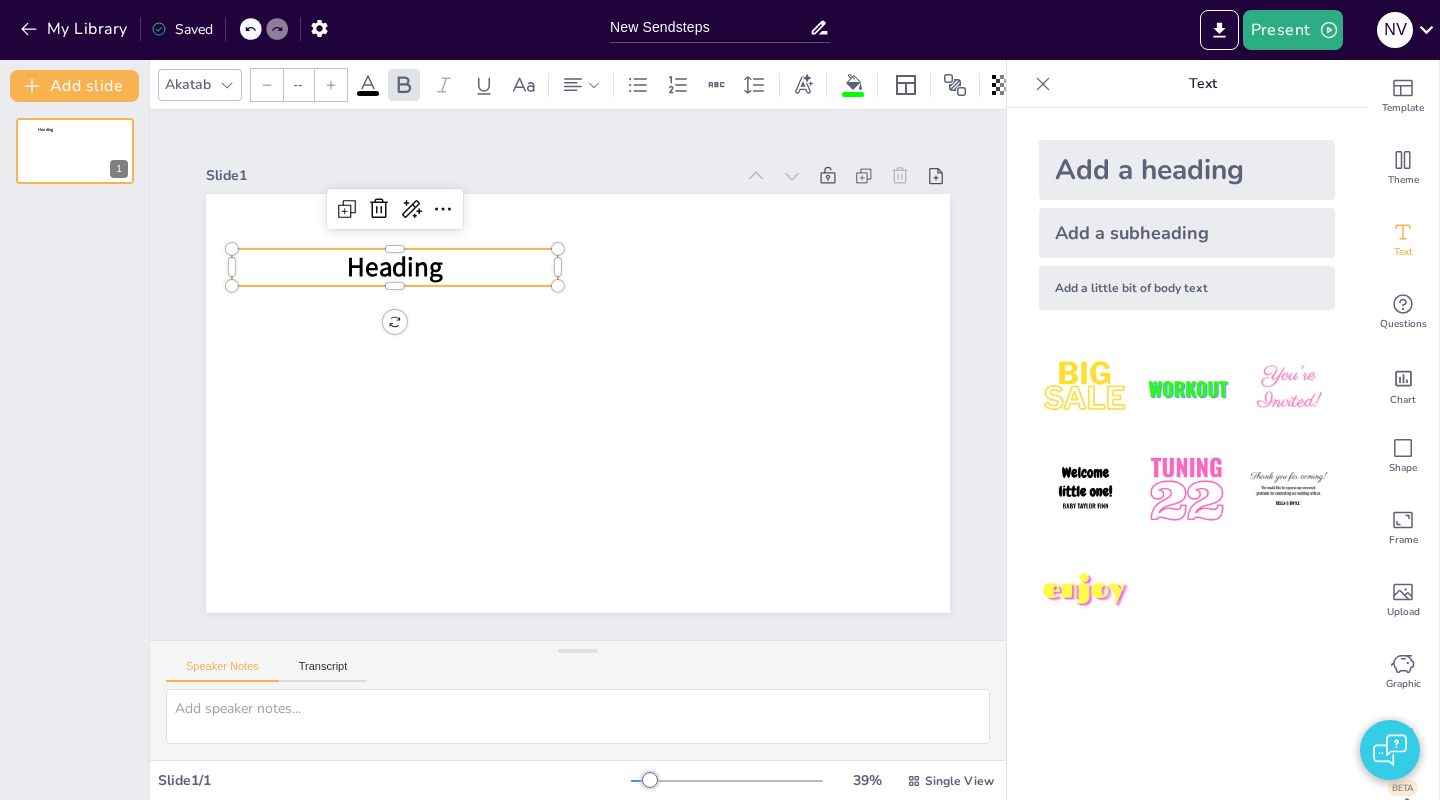 type on "38" 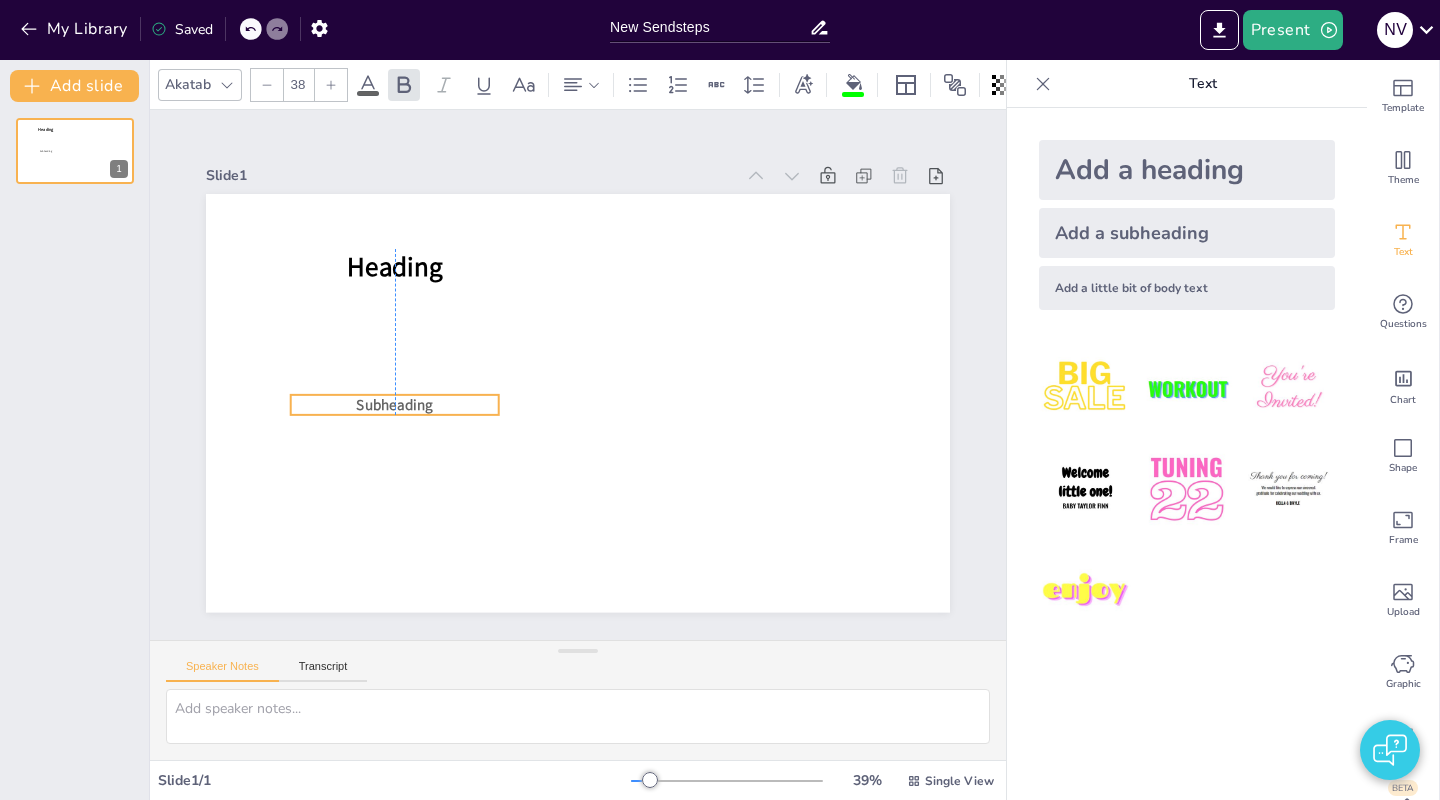 drag, startPoint x: 372, startPoint y: 216, endPoint x: 451, endPoint y: 409, distance: 208.54256 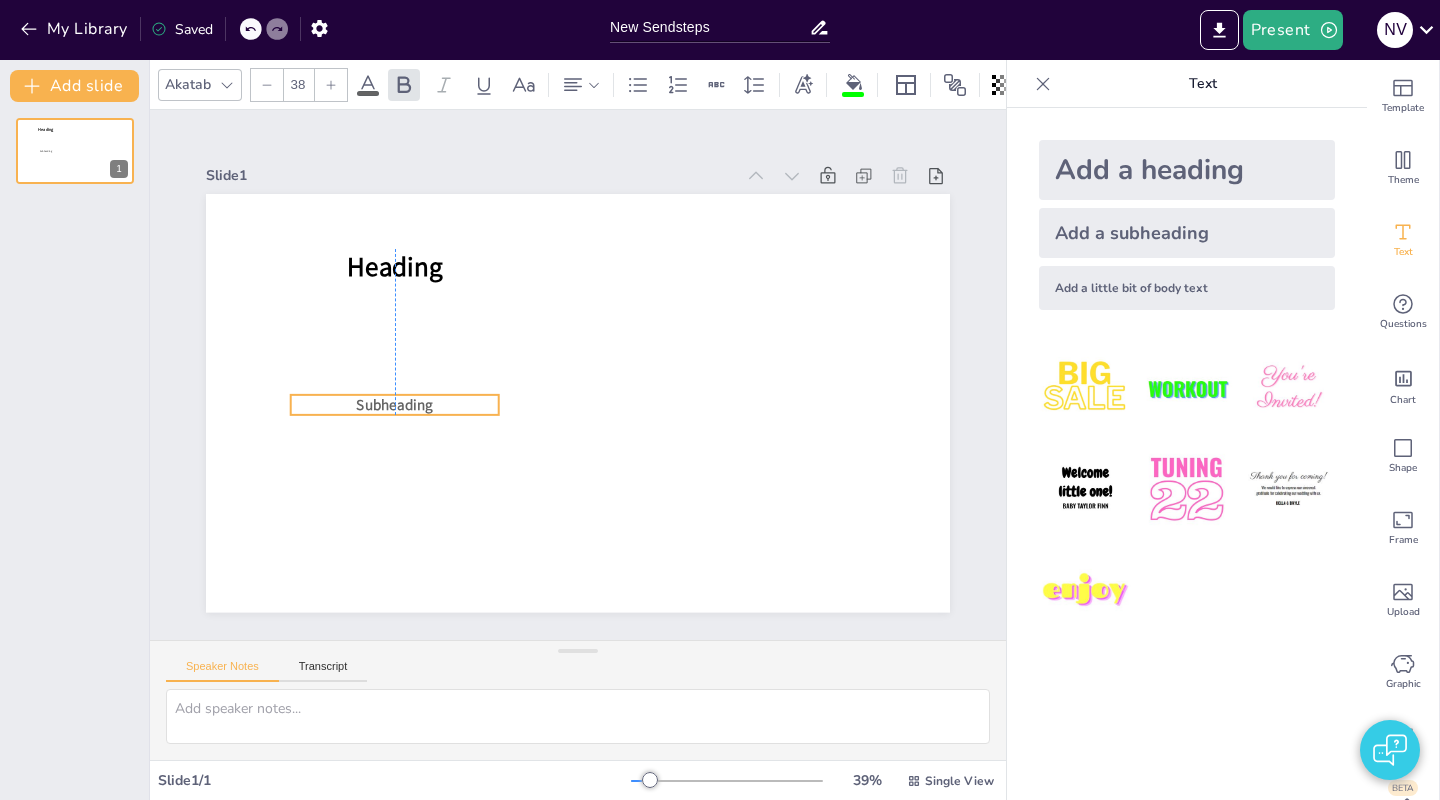 click on "Subheading" at bounding box center (392, 385) 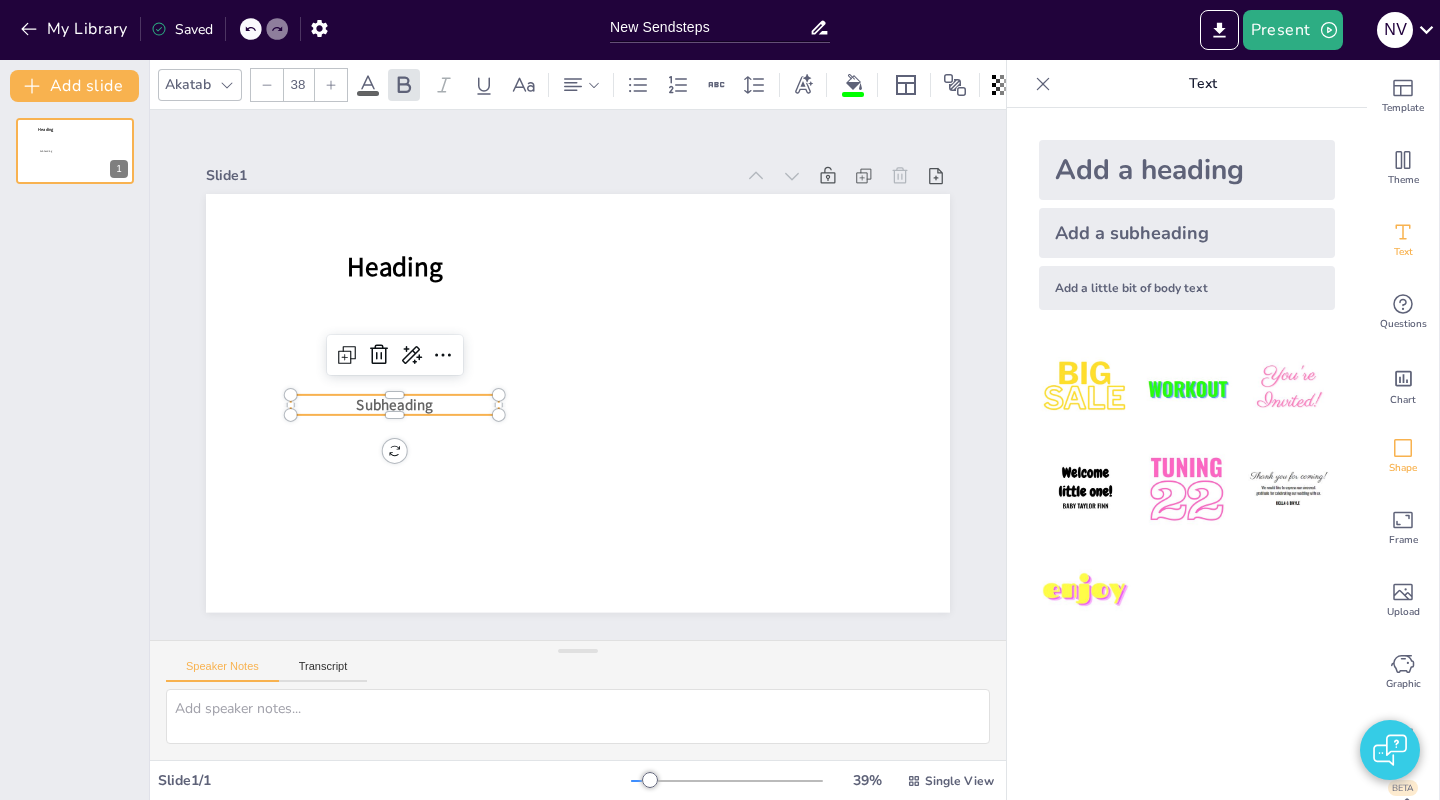 click 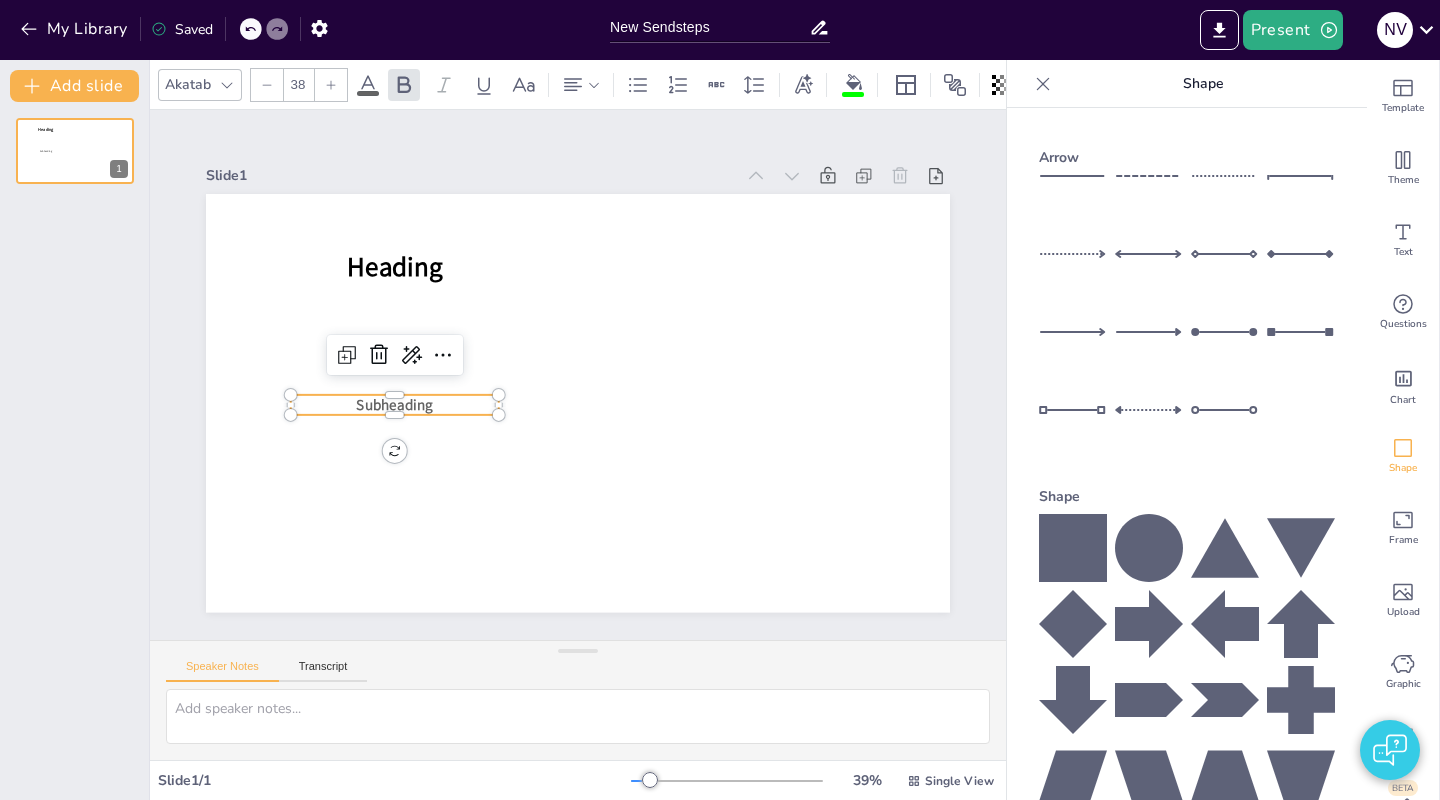 click 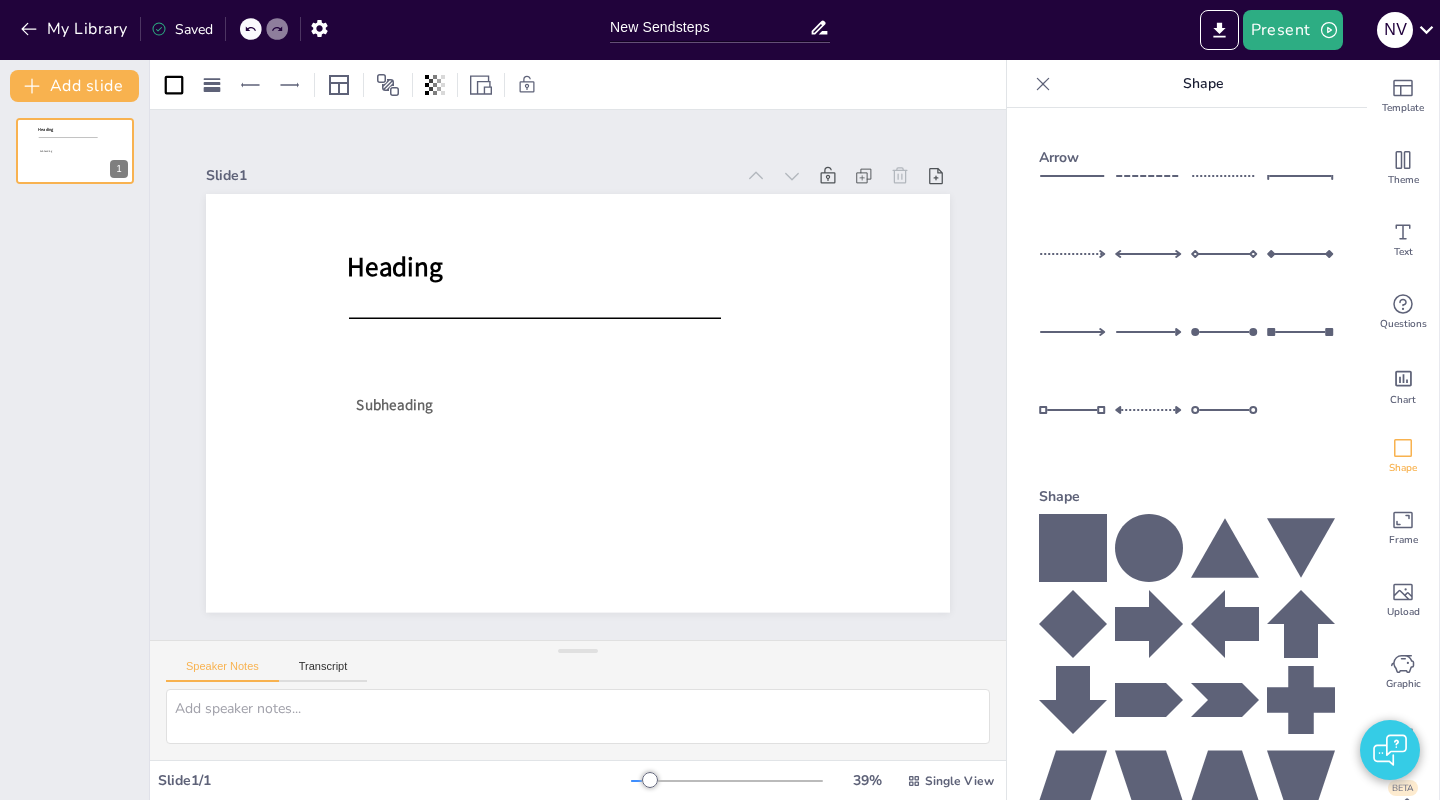 drag, startPoint x: 693, startPoint y: 404, endPoint x: 650, endPoint y: 319, distance: 95.257545 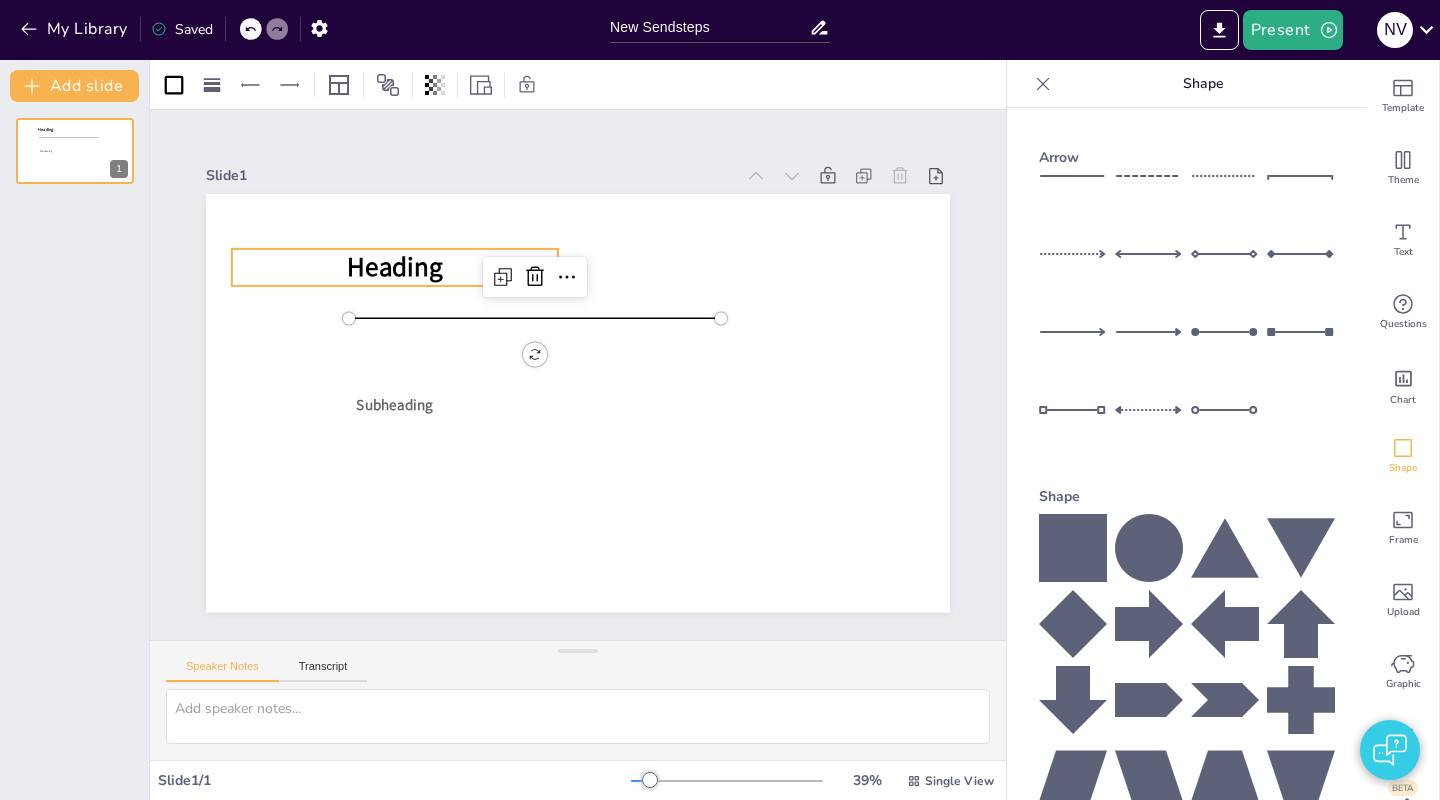 click on "Heading" at bounding box center (705, 204) 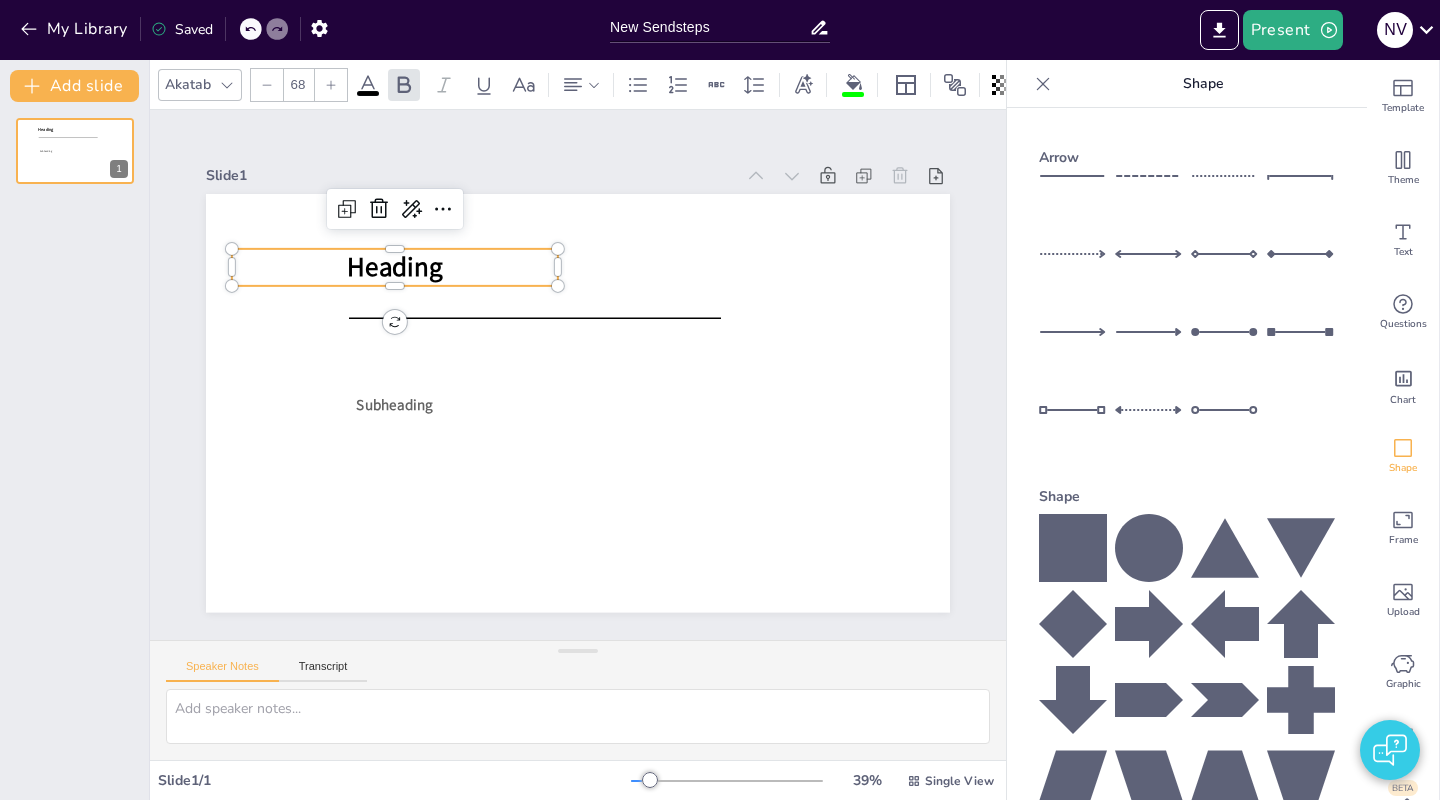 click on "Akatab" at bounding box center [188, 84] 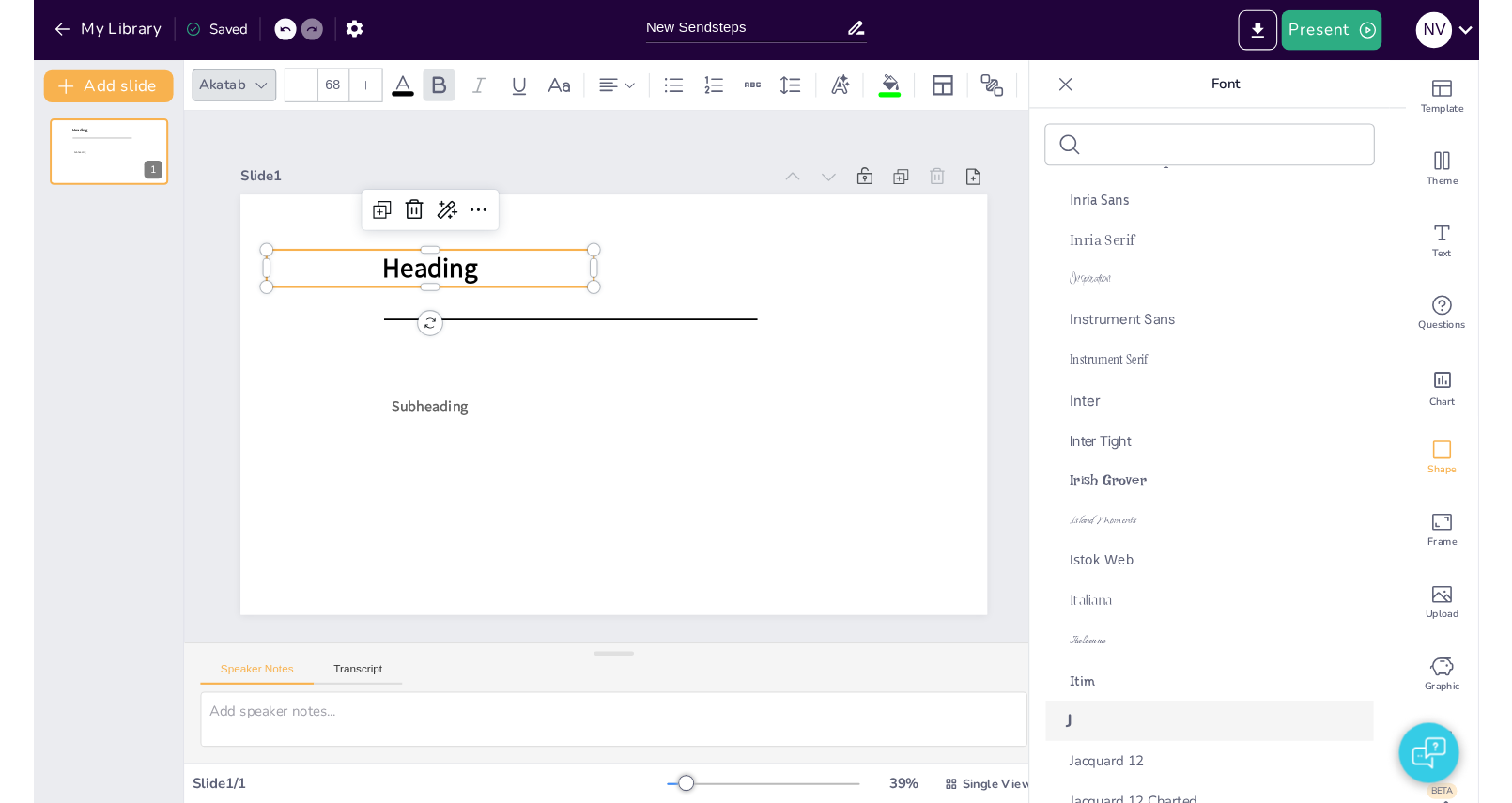 scroll, scrollTop: 24750, scrollLeft: 0, axis: vertical 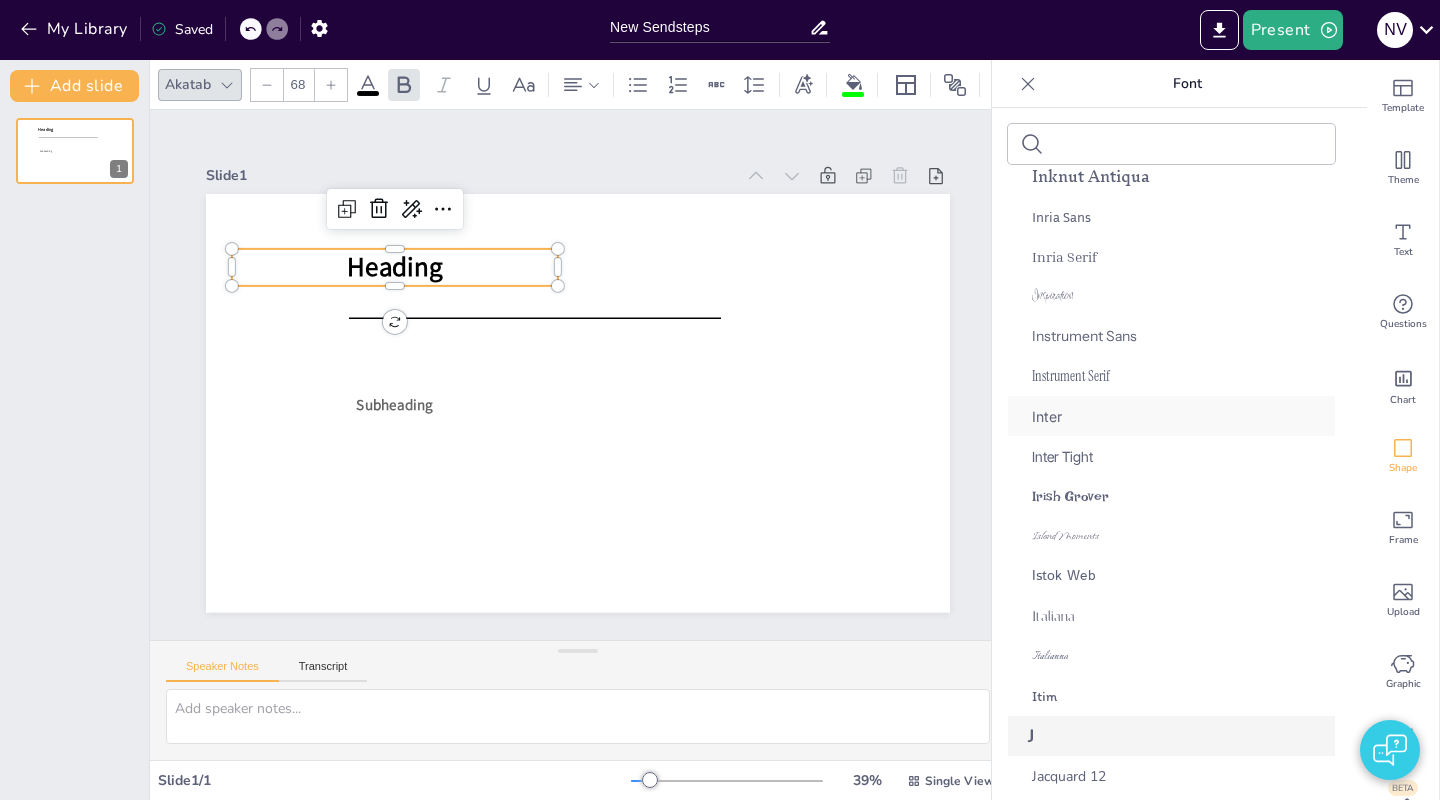 click on "Inter" at bounding box center [1047, 416] 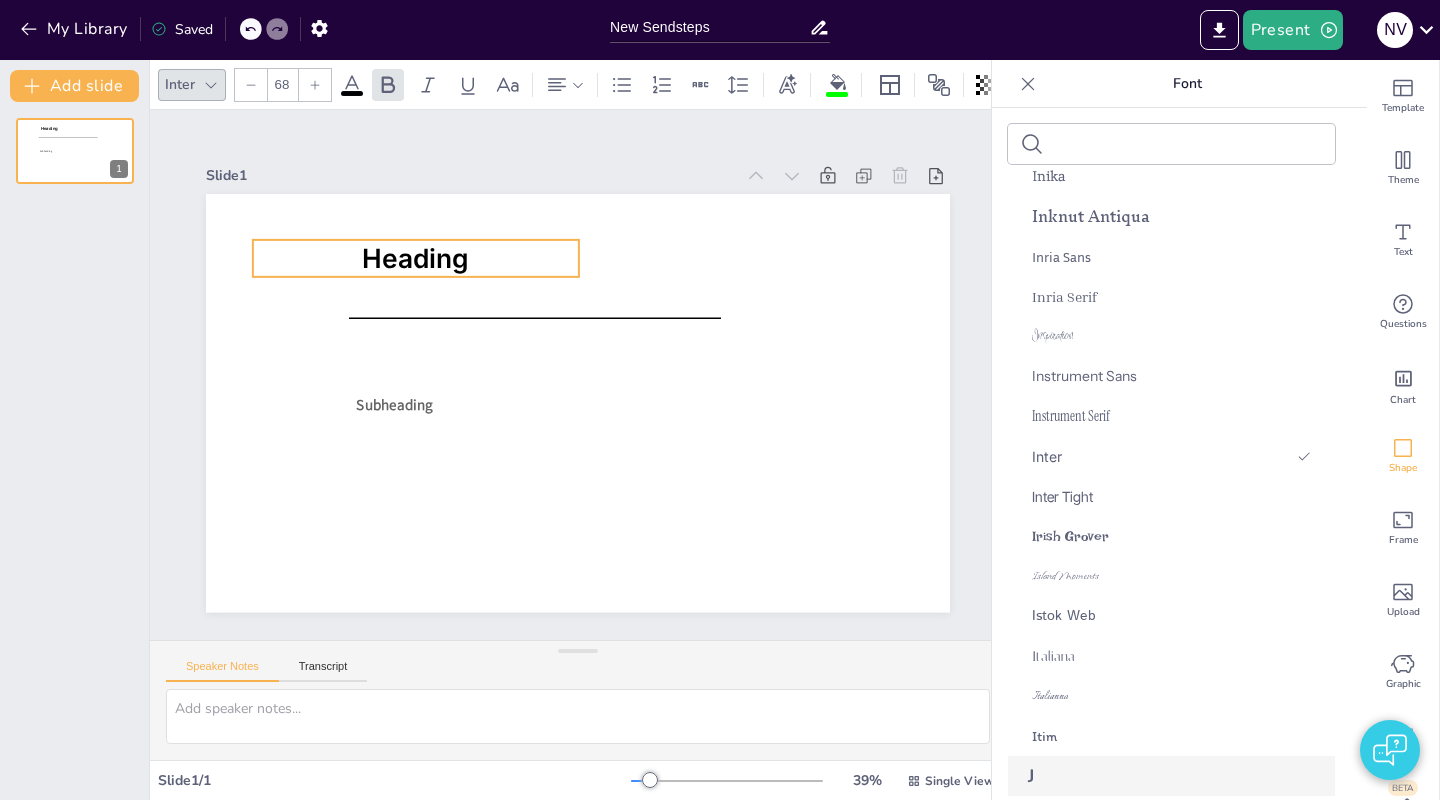 drag, startPoint x: 507, startPoint y: 265, endPoint x: 534, endPoint y: 256, distance: 28.460499 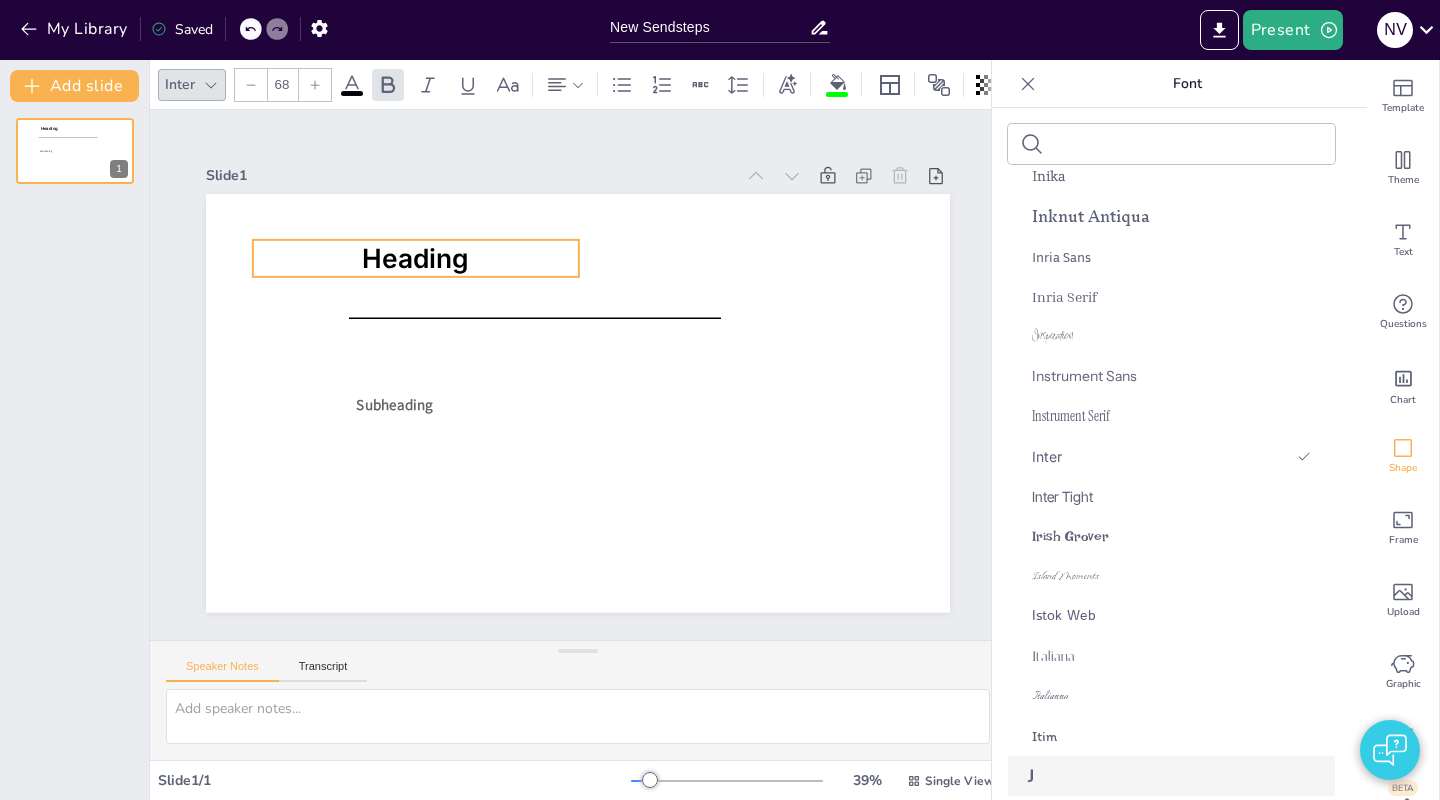 click on "Heading" at bounding box center (429, 241) 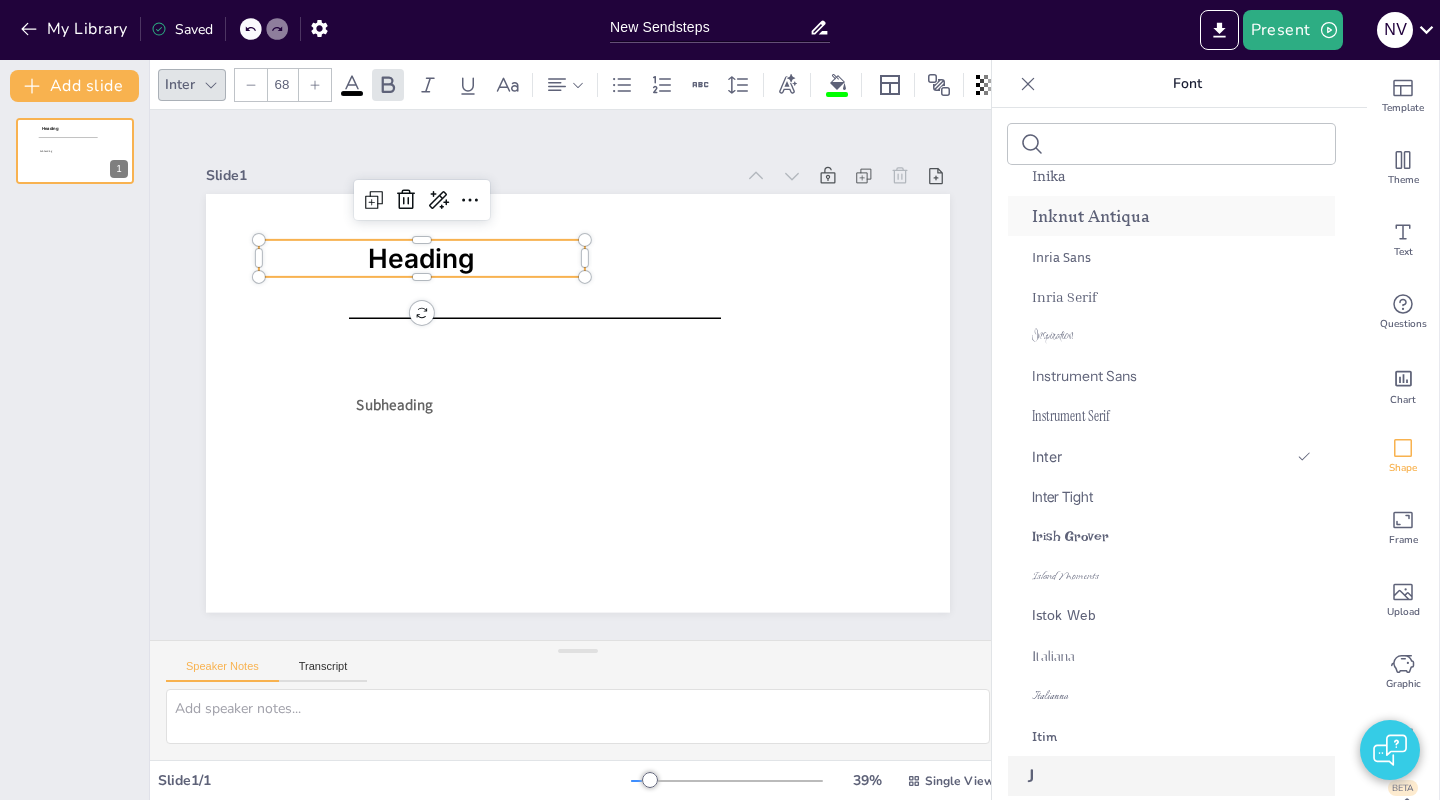 click on "Inknut Antiqua" at bounding box center (1091, 216) 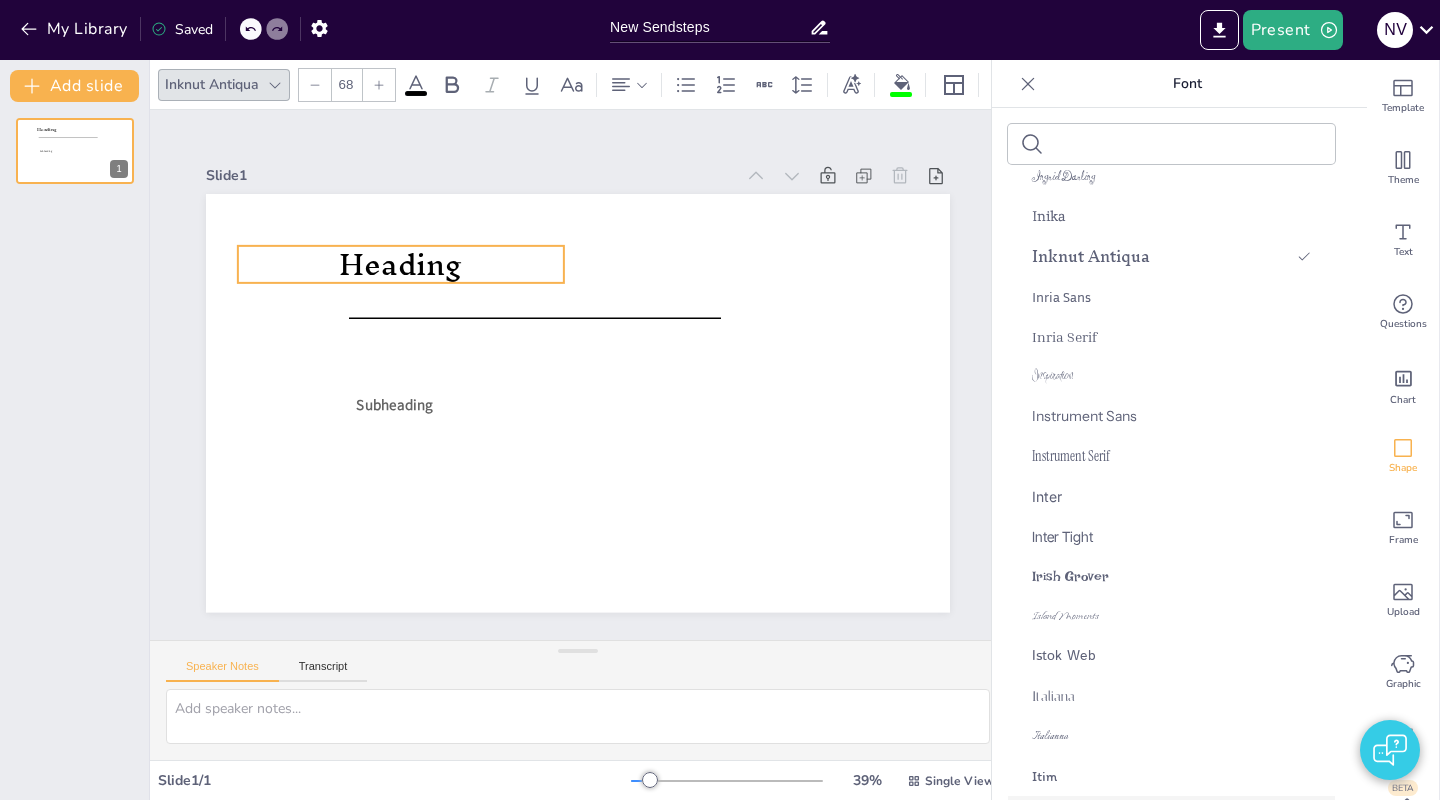 drag, startPoint x: 567, startPoint y: 316, endPoint x: 488, endPoint y: 265, distance: 94.031906 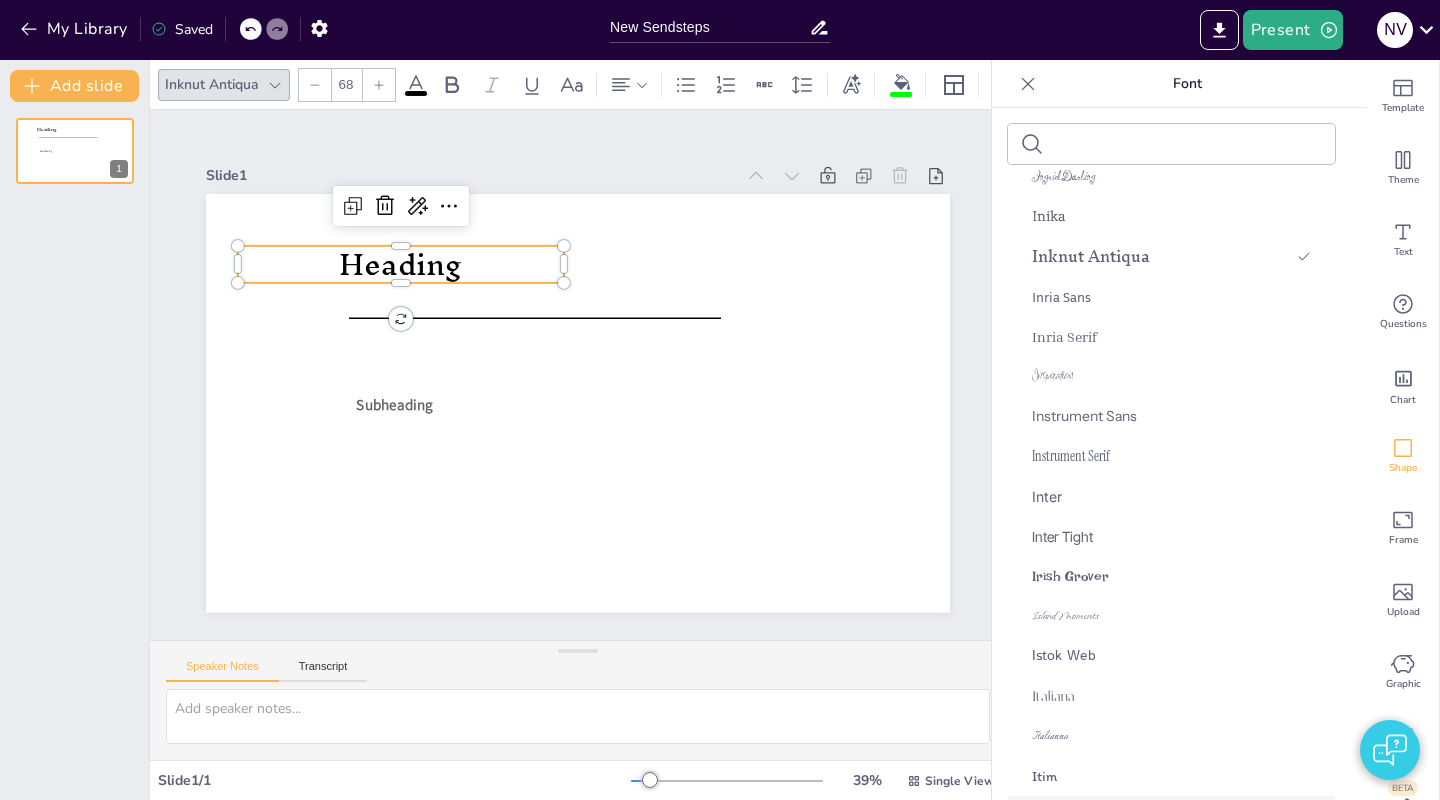 click 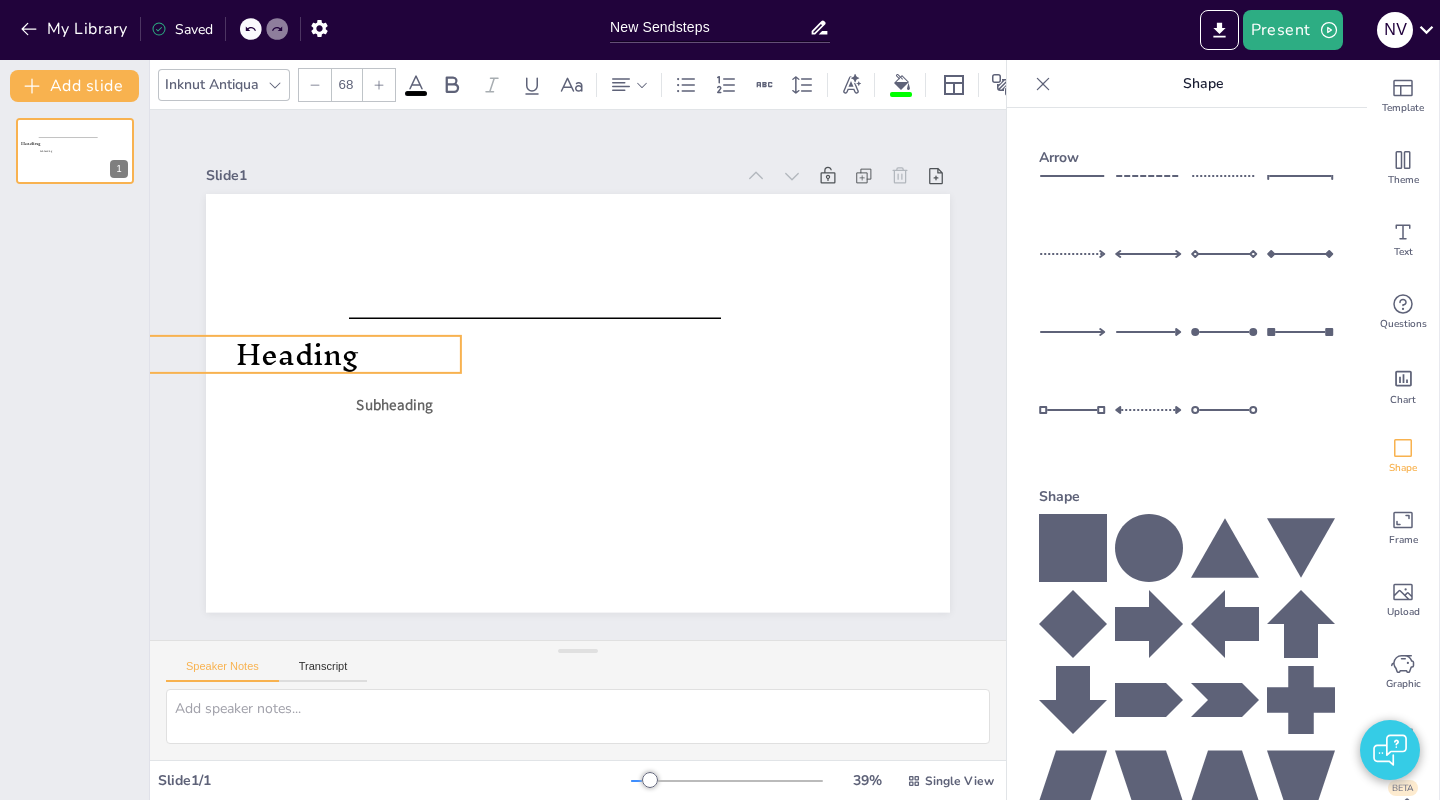 drag, startPoint x: 507, startPoint y: 271, endPoint x: 393, endPoint y: 354, distance: 141.01419 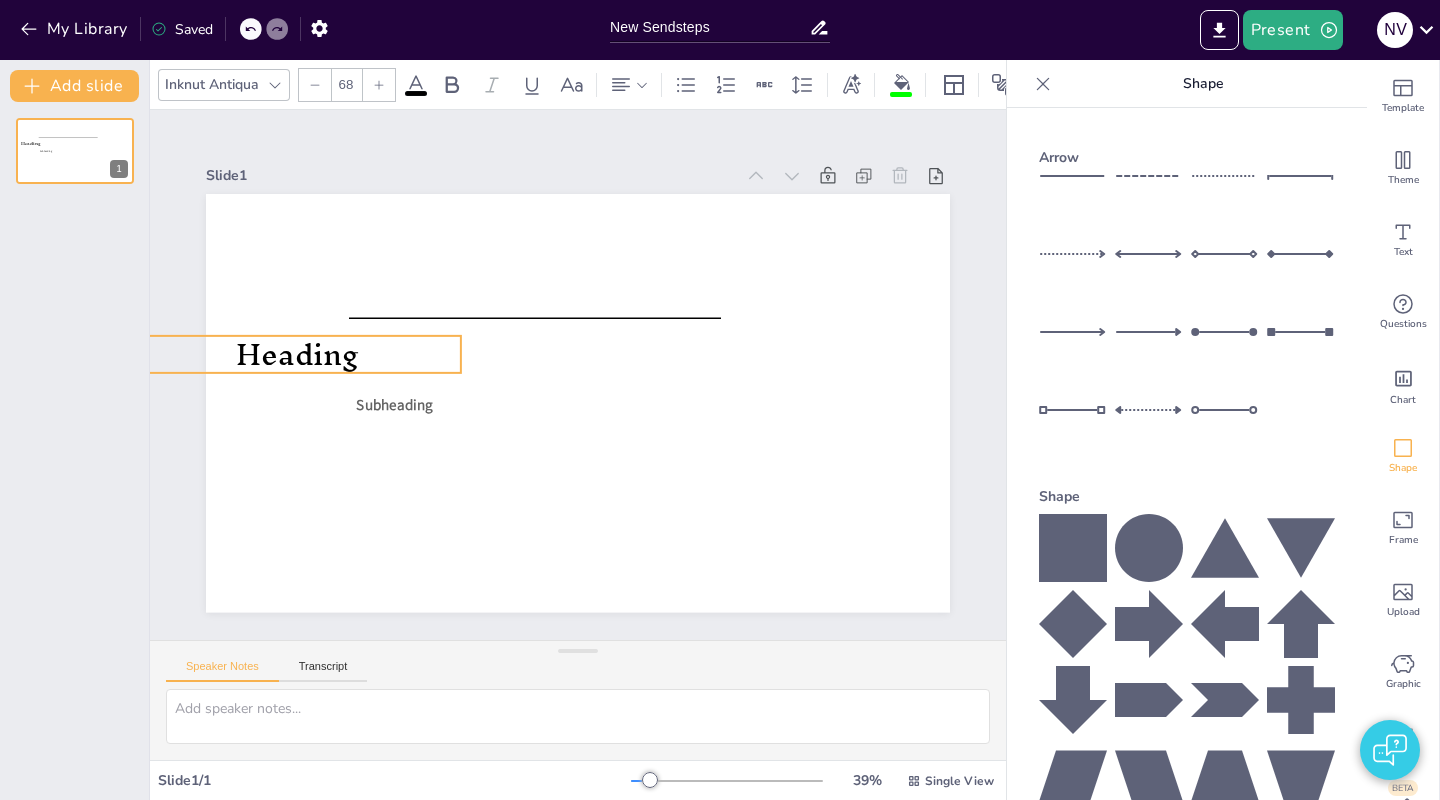 click on "Heading" at bounding box center (302, 324) 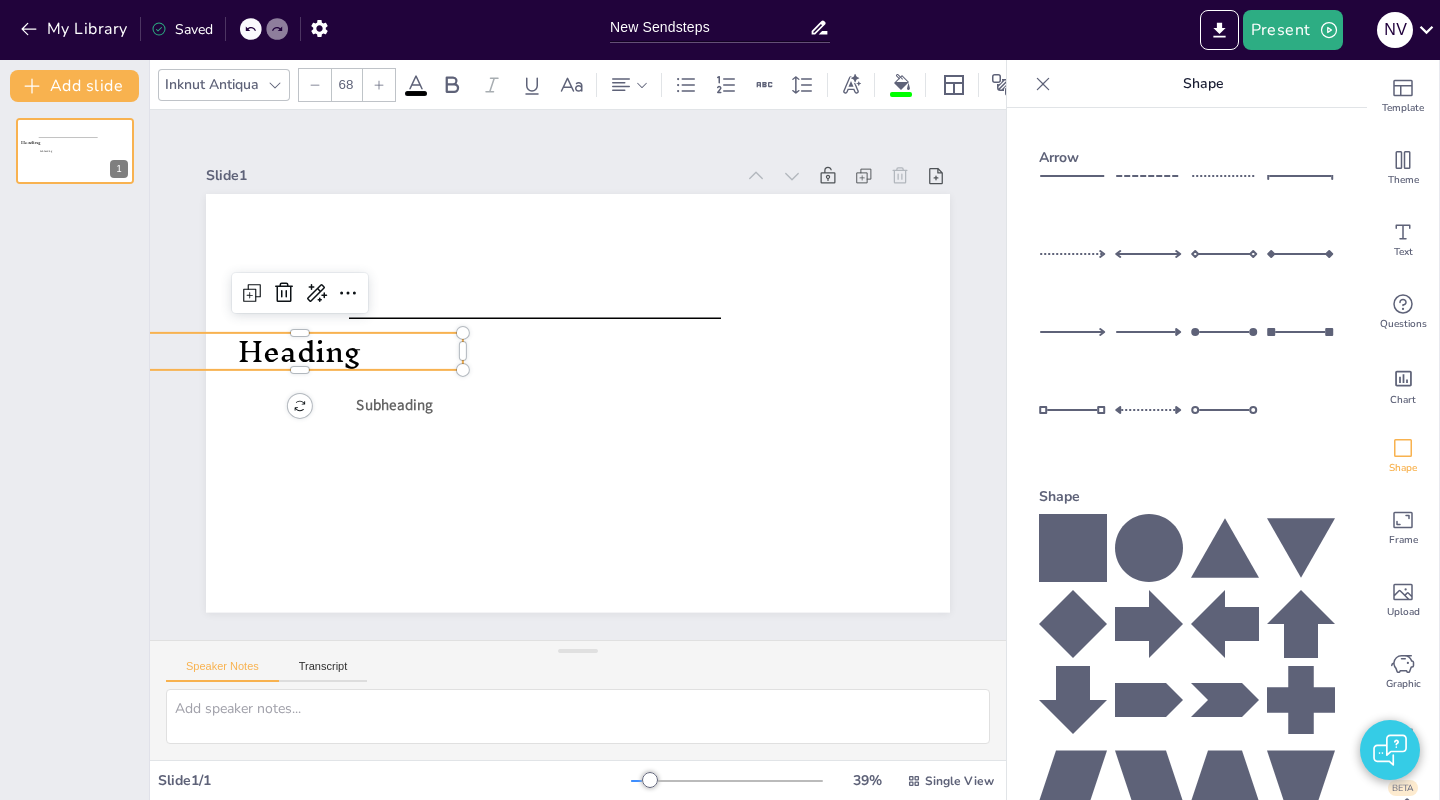 click 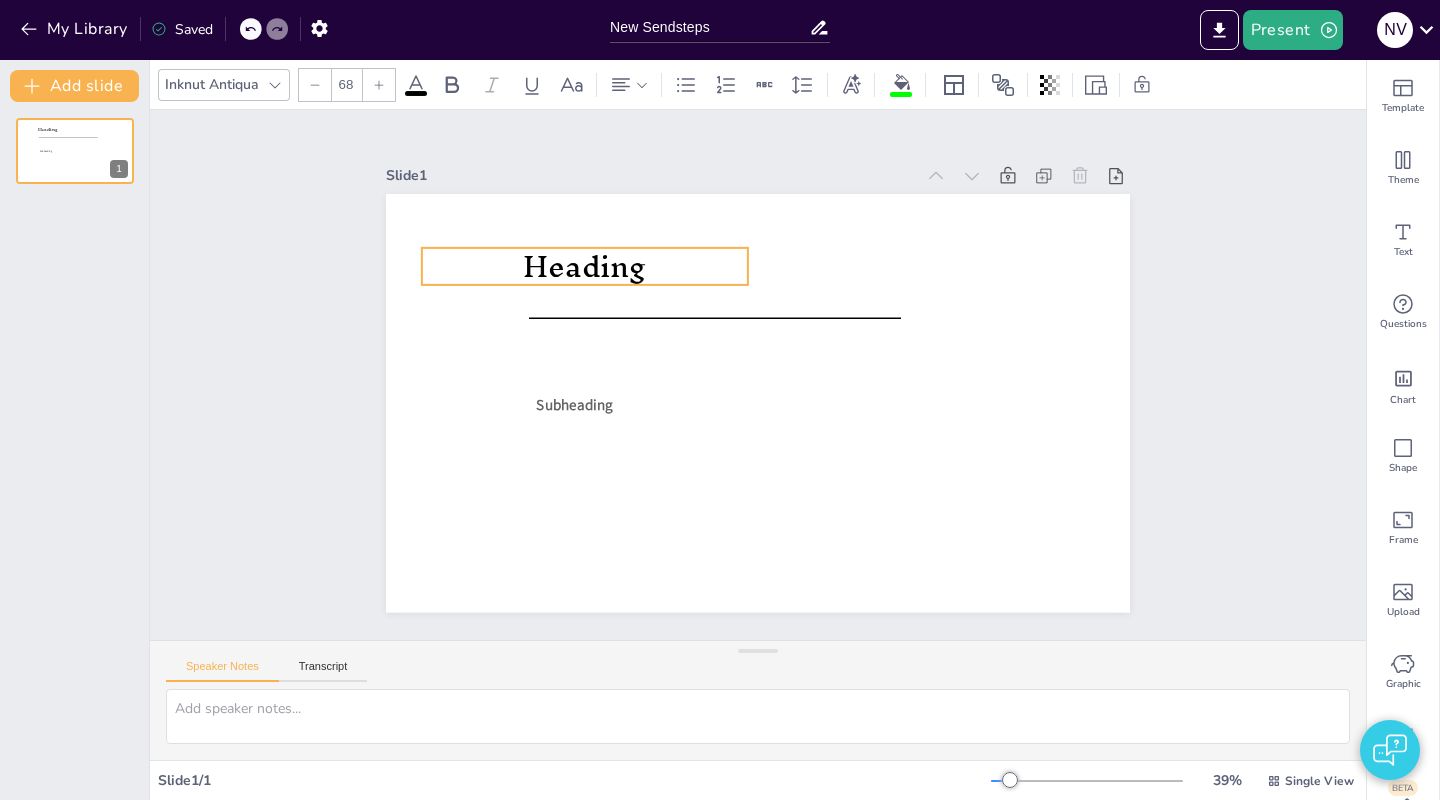 drag, startPoint x: 558, startPoint y: 360, endPoint x: 660, endPoint y: 274, distance: 133.41664 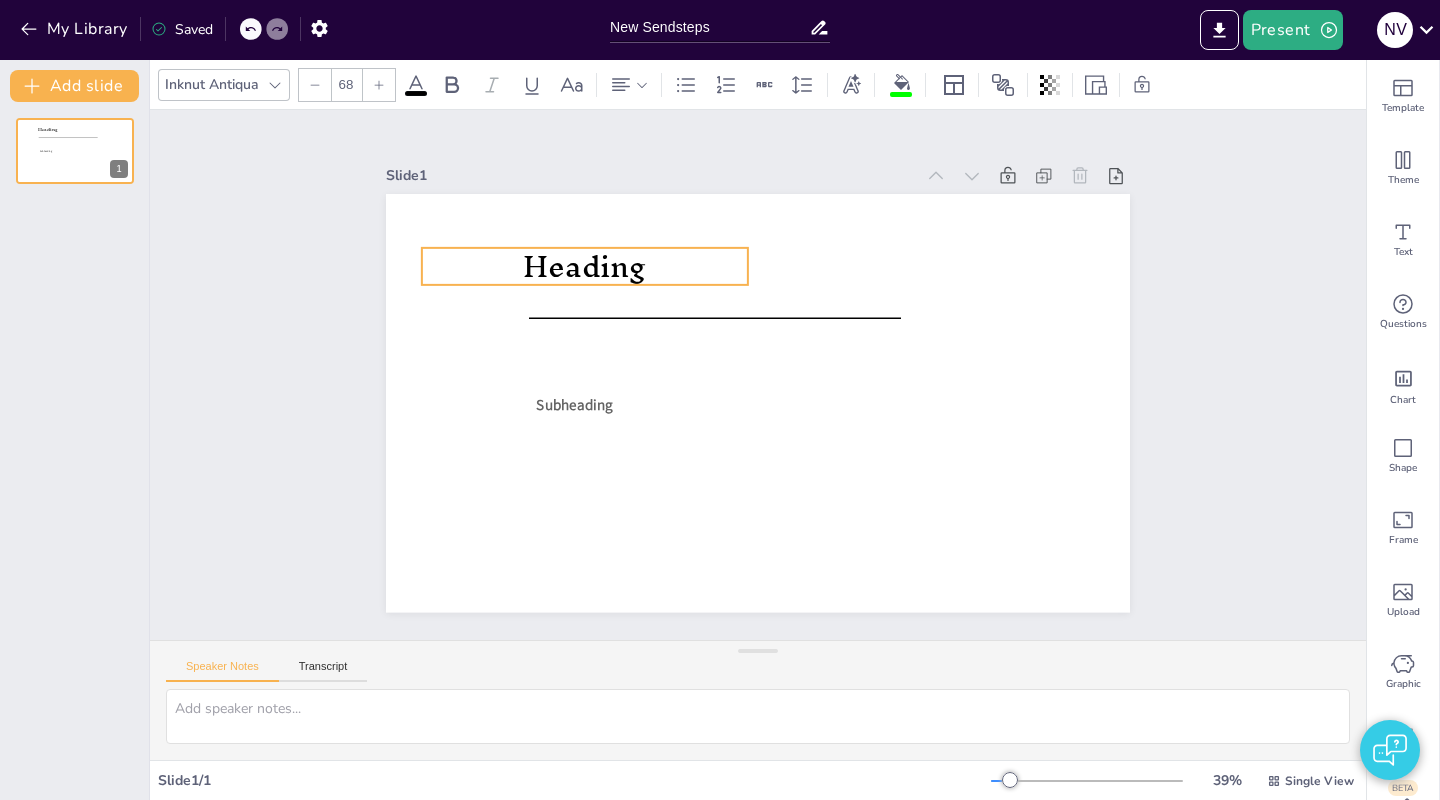 click on "Heading" at bounding box center [597, 248] 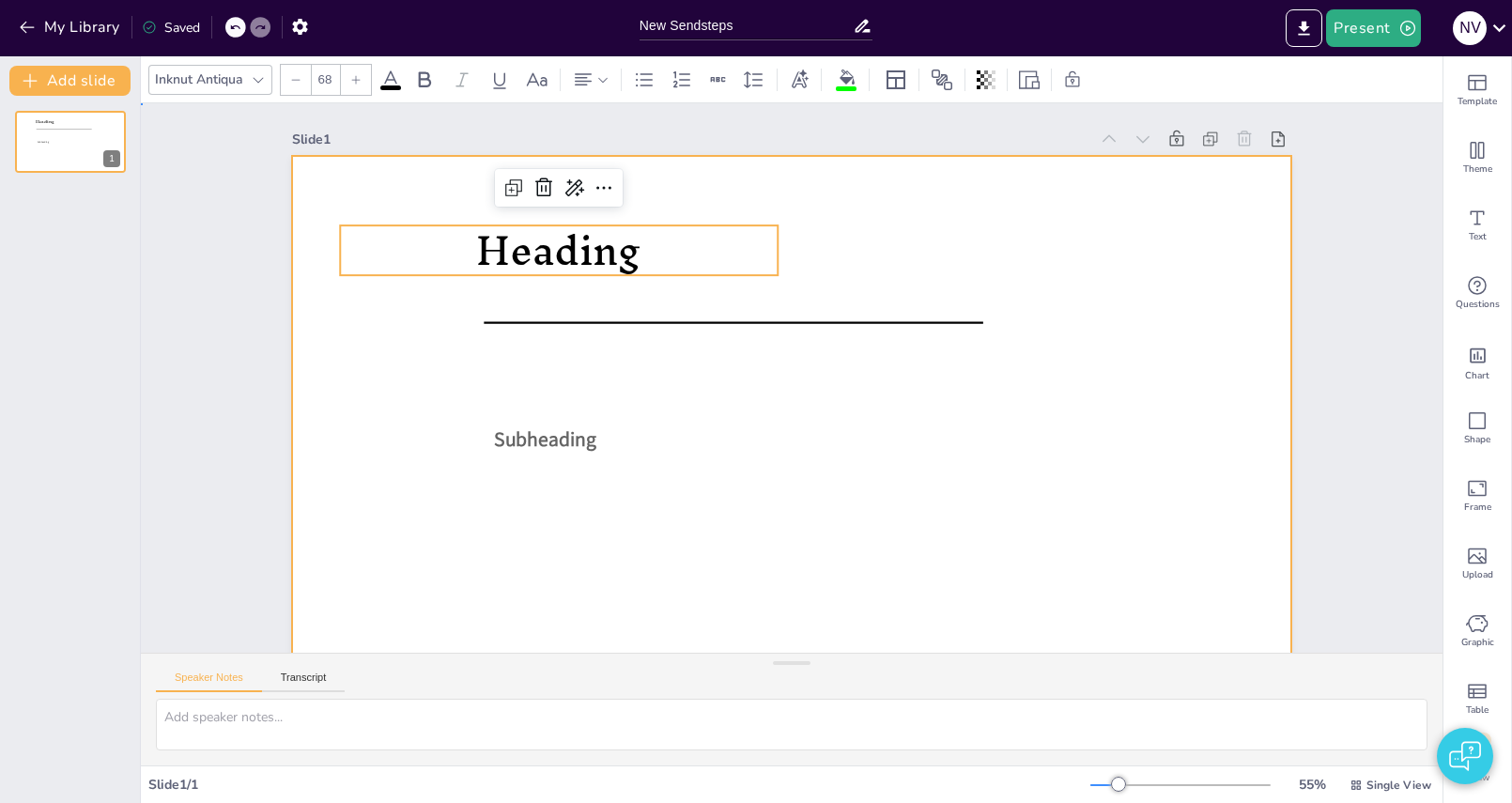 click at bounding box center [774, 434] 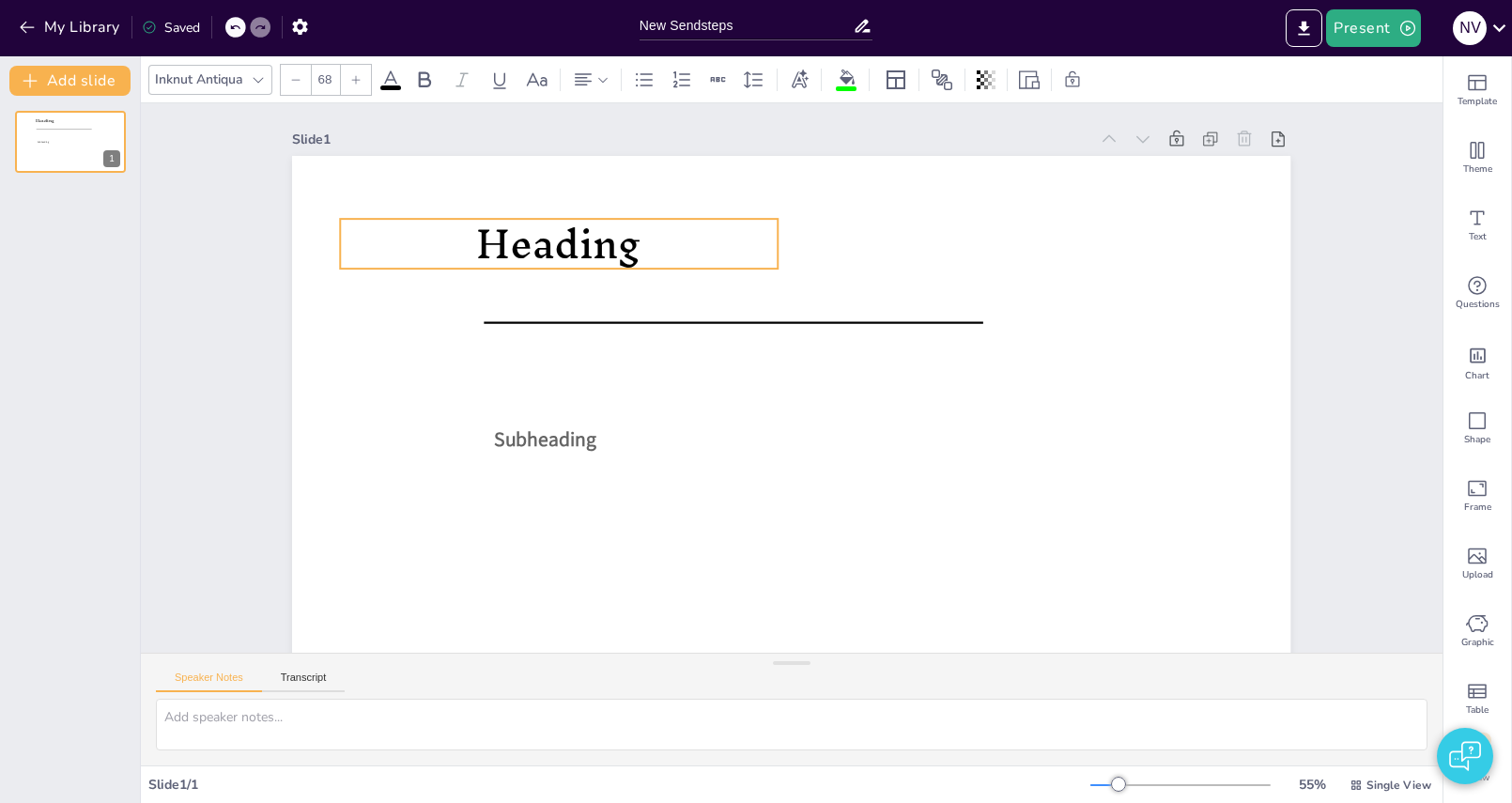 drag, startPoint x: 585, startPoint y: 266, endPoint x: 784, endPoint y: 224, distance: 203.3839 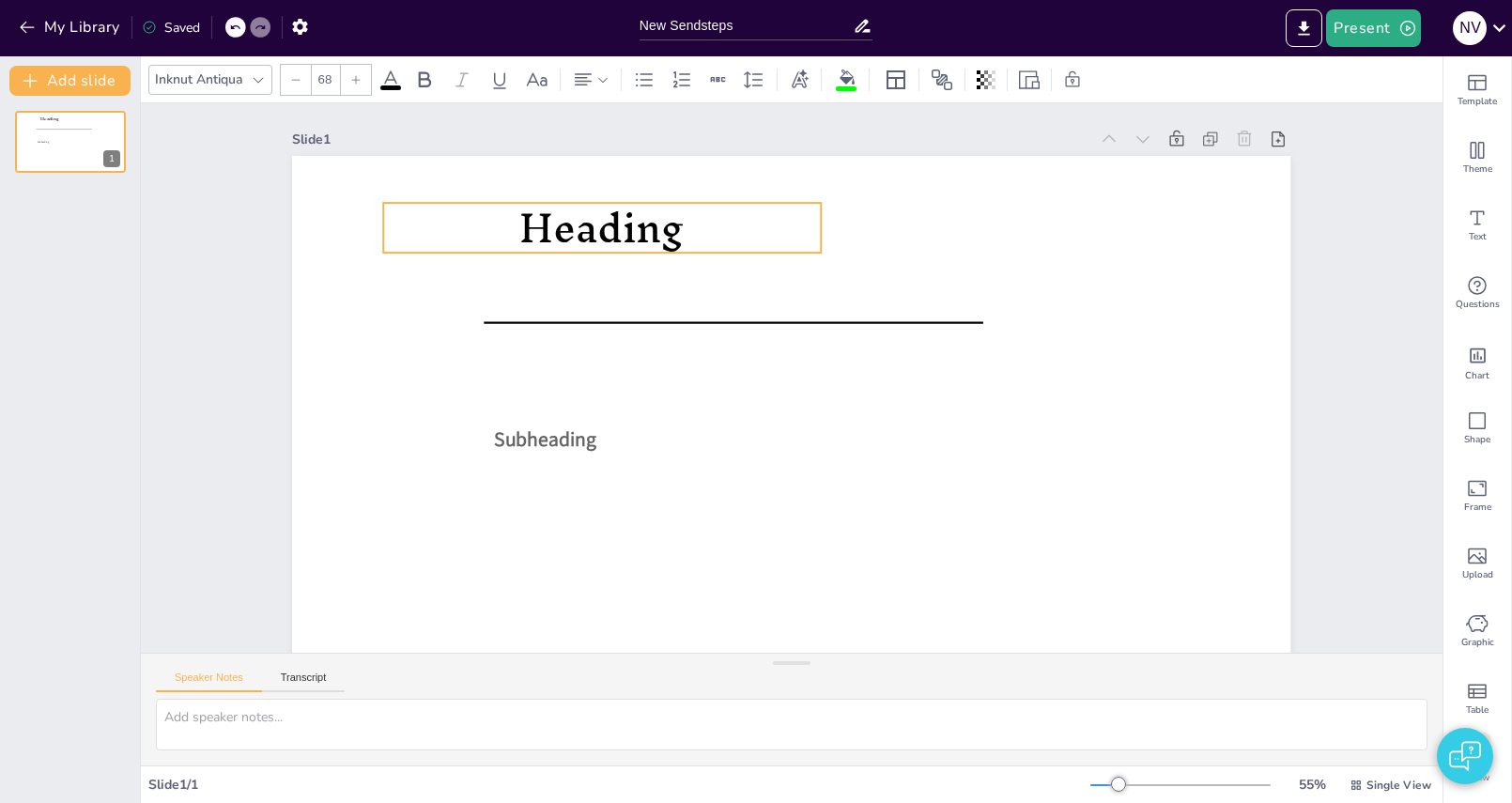 drag, startPoint x: 802, startPoint y: 215, endPoint x: 635, endPoint y: 244, distance: 169.49926 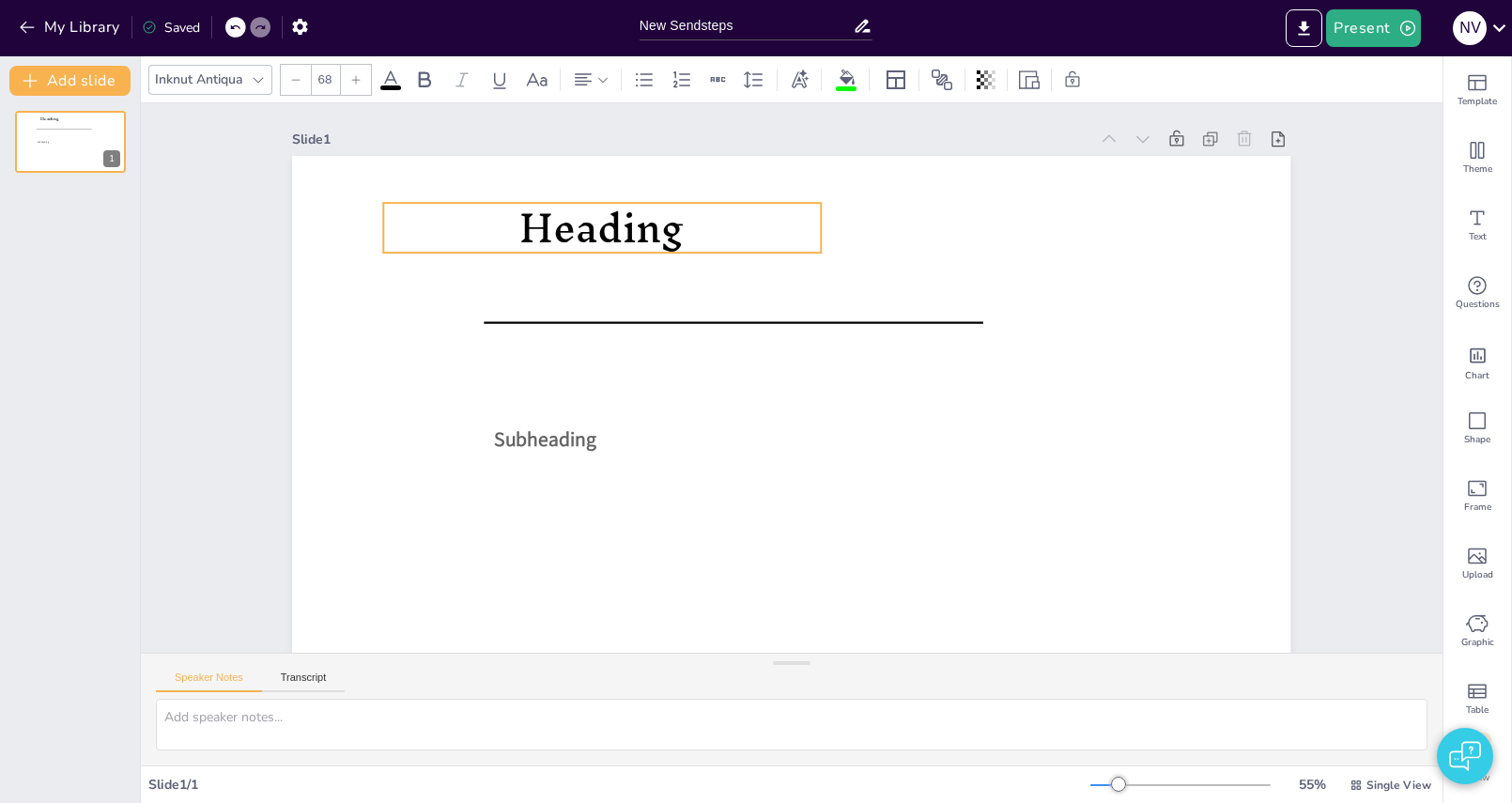 click on "Heading" at bounding box center [618, 208] 